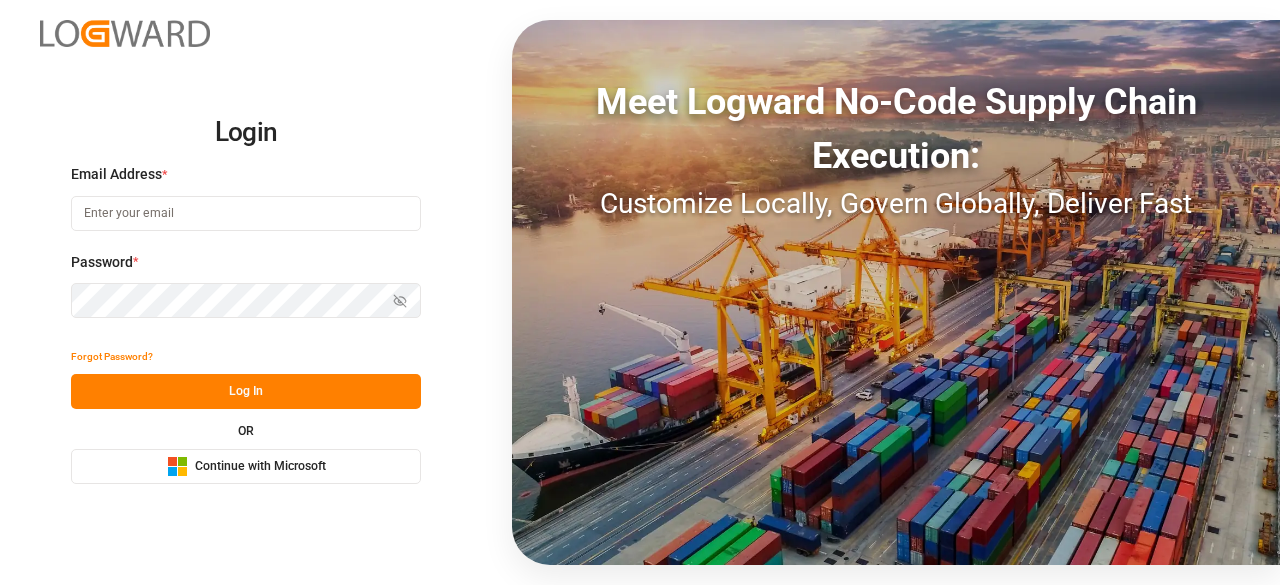 scroll, scrollTop: 0, scrollLeft: 0, axis: both 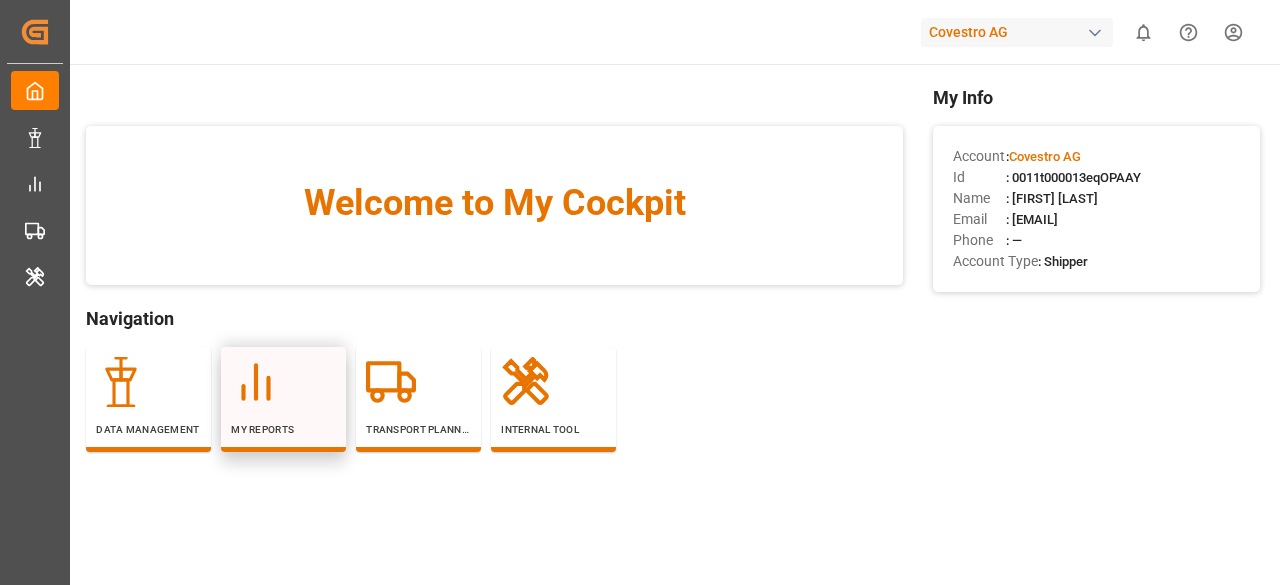 click at bounding box center [283, 382] 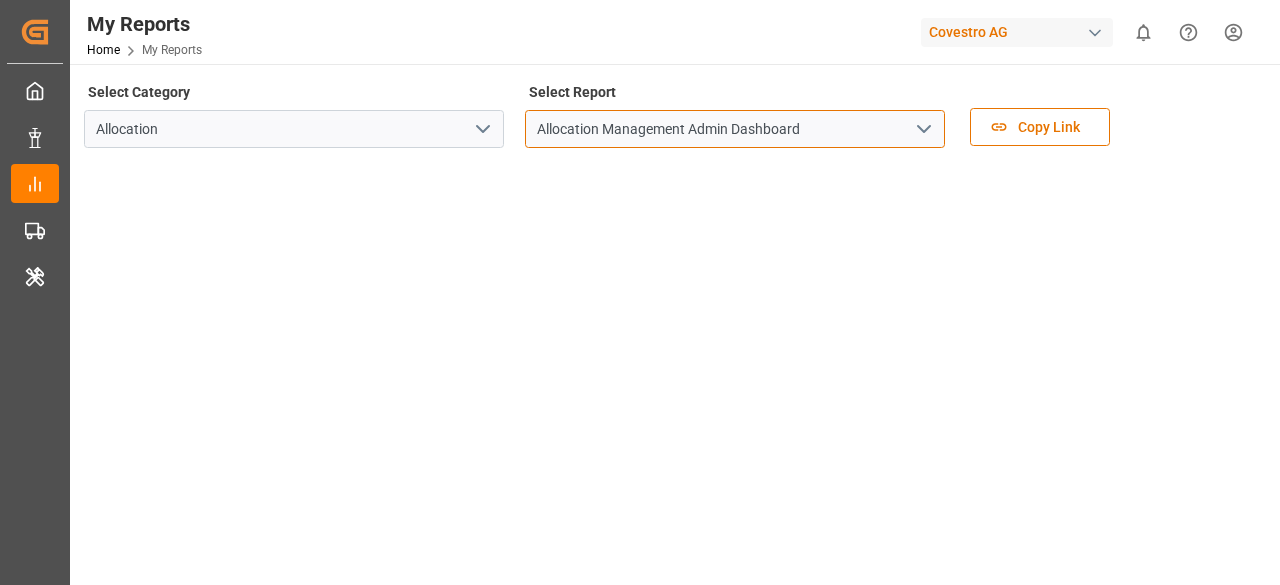 drag, startPoint x: 924, startPoint y: 145, endPoint x: 924, endPoint y: 127, distance: 18 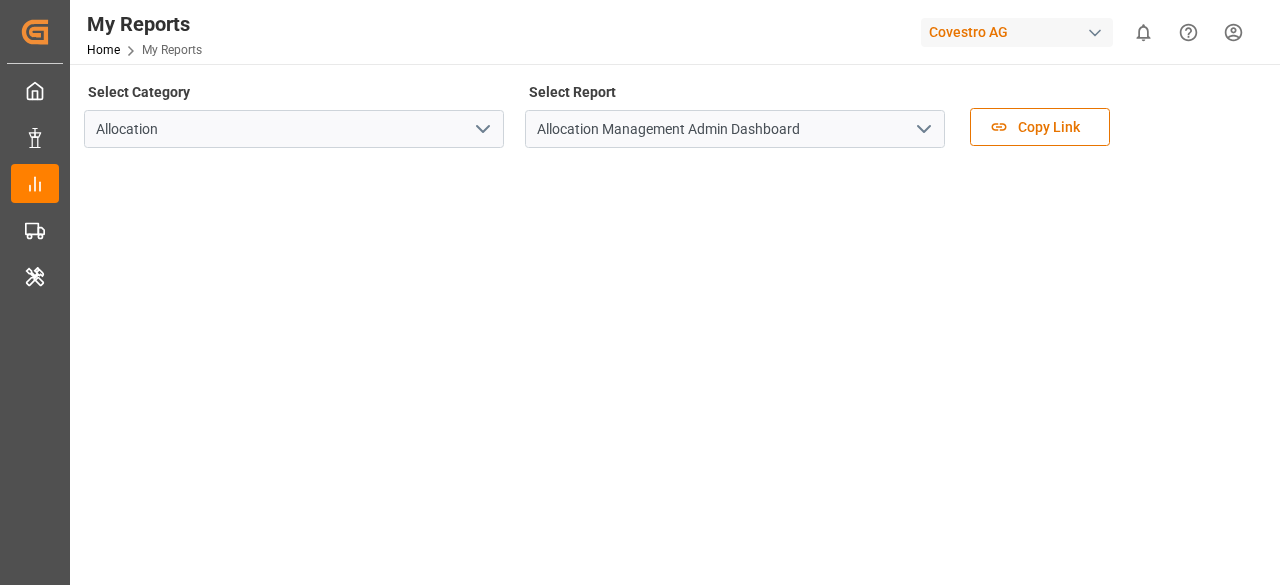click 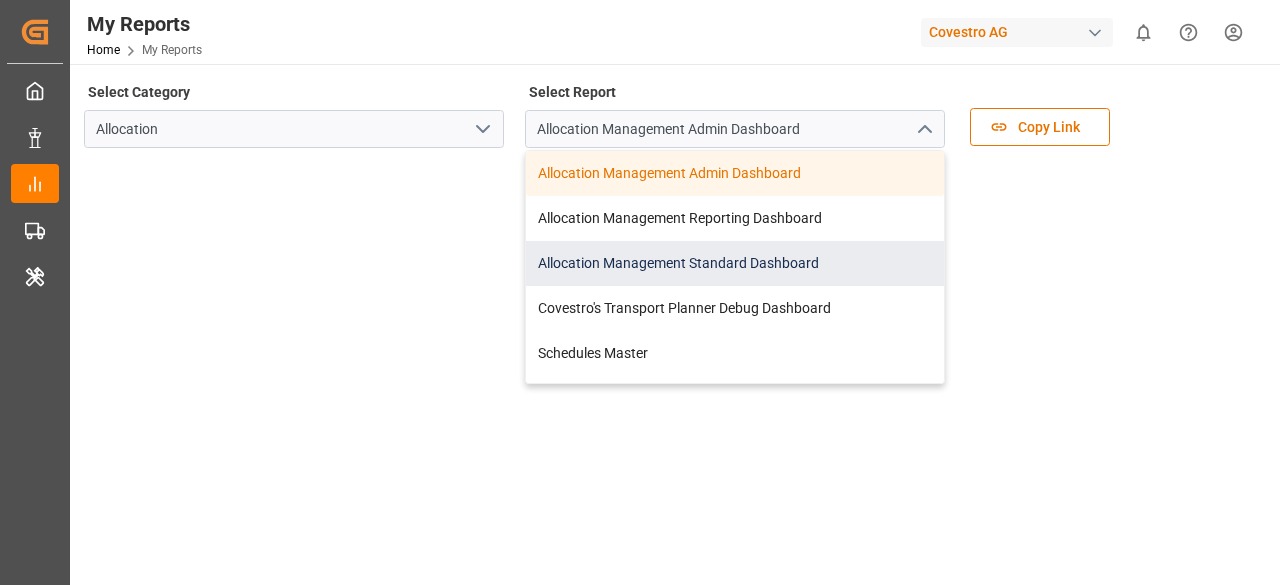 click on "Allocation Management Standard Dashboard" at bounding box center (735, 263) 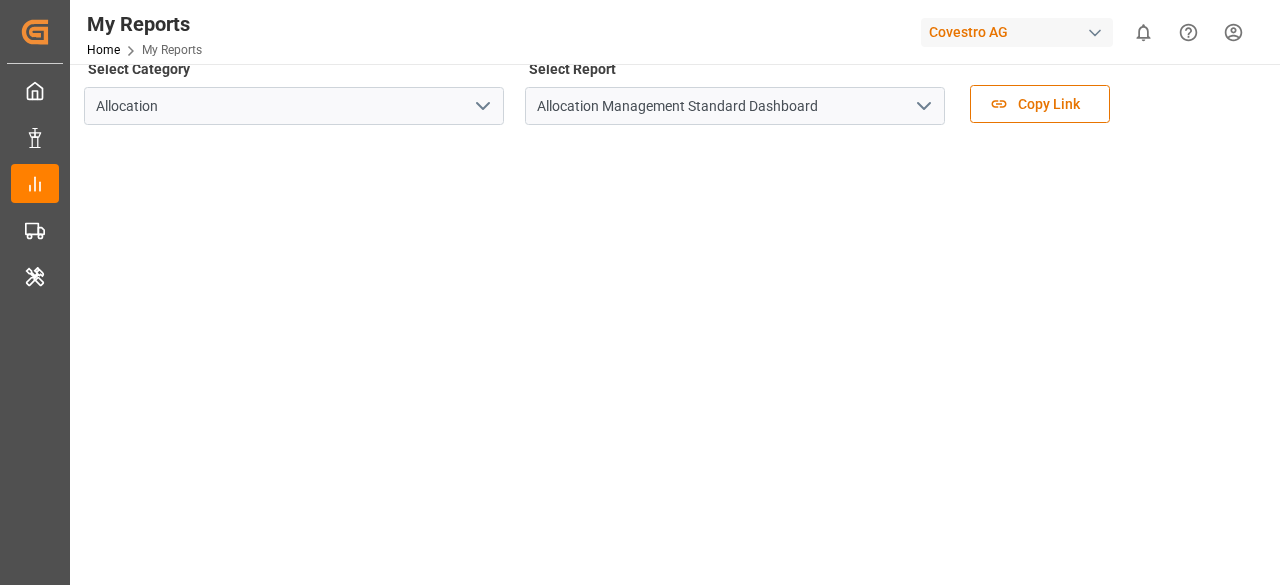 scroll, scrollTop: 0, scrollLeft: 0, axis: both 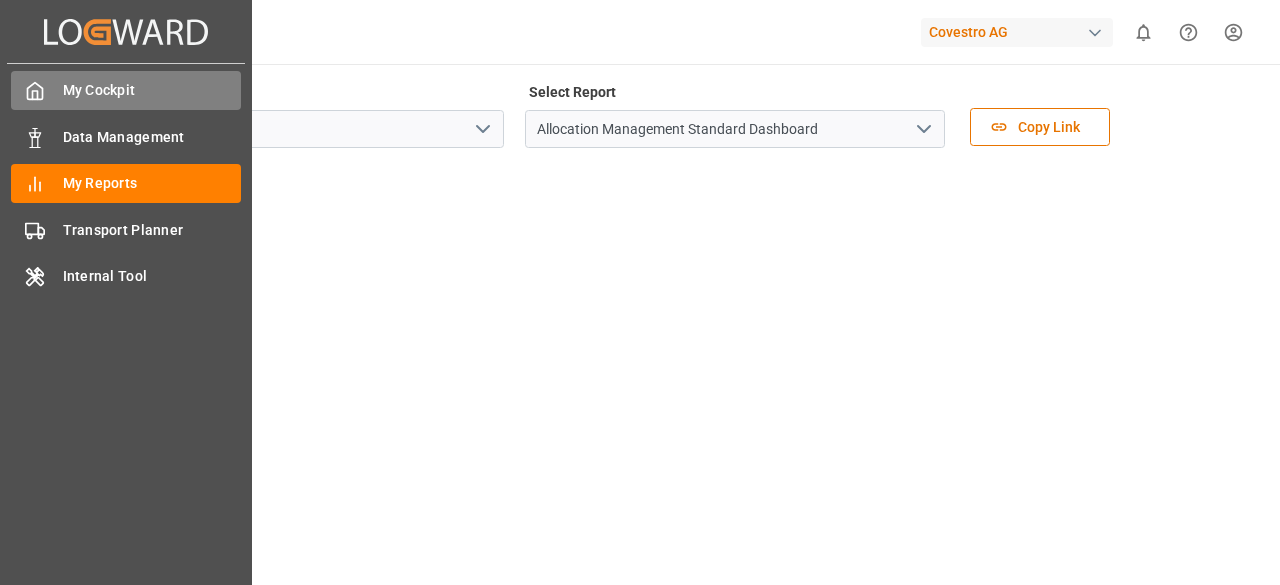 click on "My Cockpit My Cockpit" at bounding box center [126, 90] 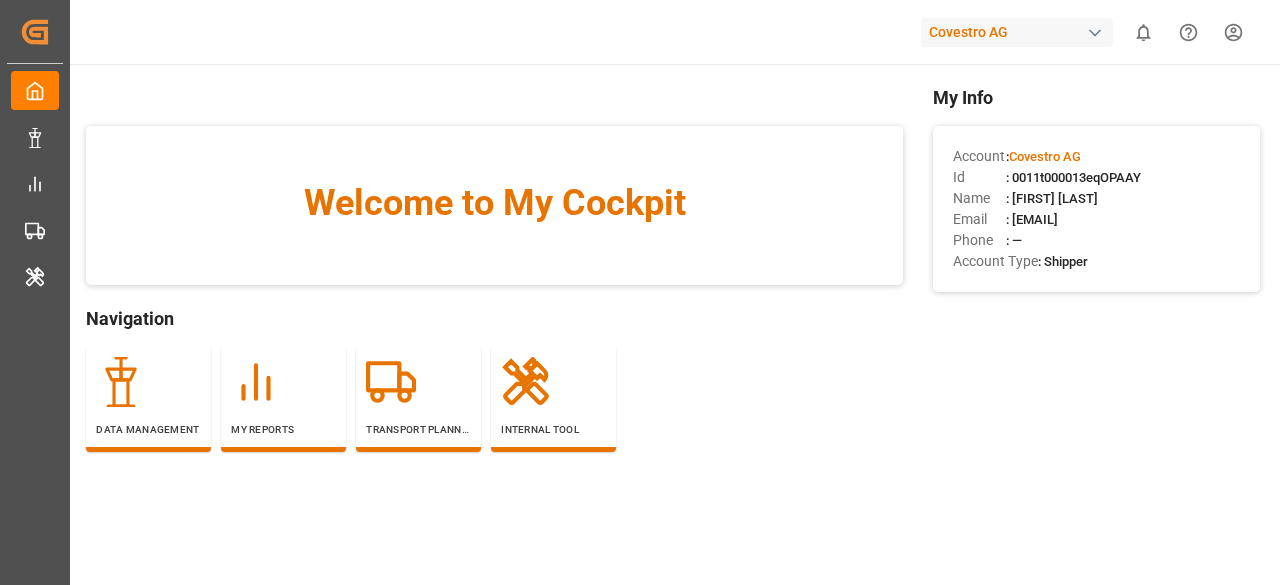 click on ": 0011t000013eqOPAAY" at bounding box center [1073, 177] 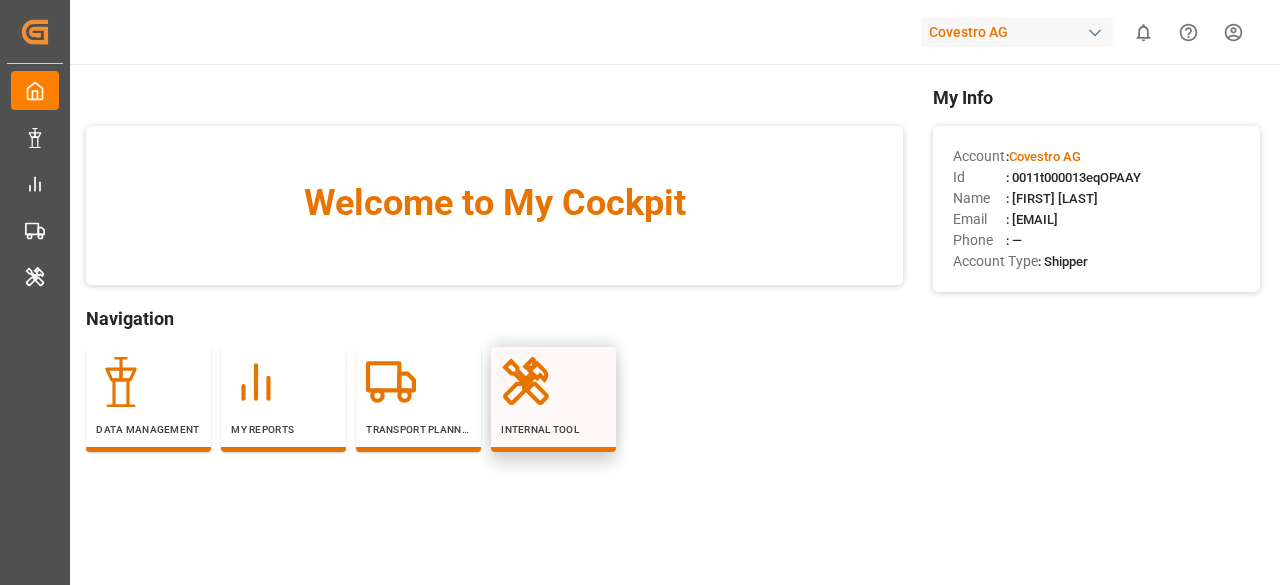 click on "Internal Tool" at bounding box center (553, 397) 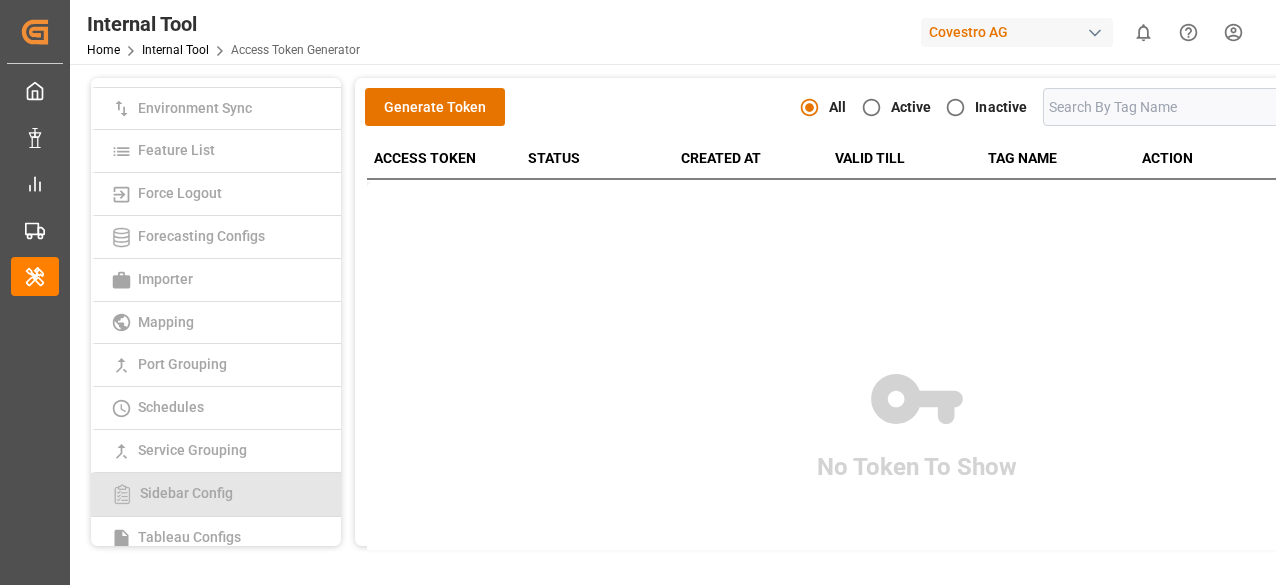 scroll, scrollTop: 560, scrollLeft: 0, axis: vertical 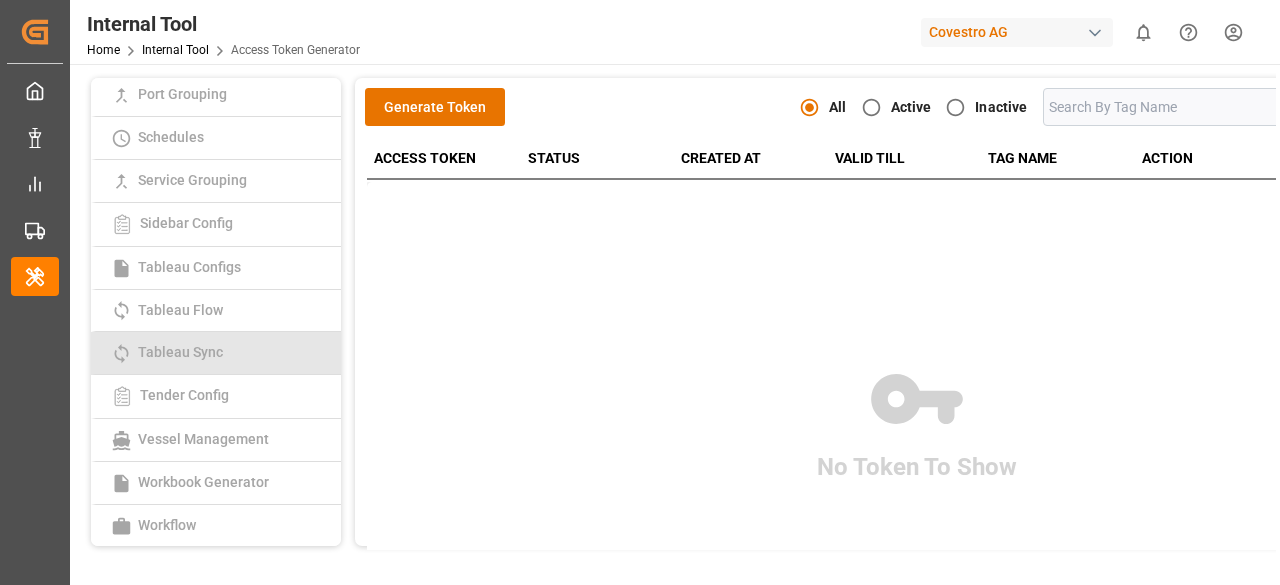 click on "Tableau Sync" at bounding box center (216, 353) 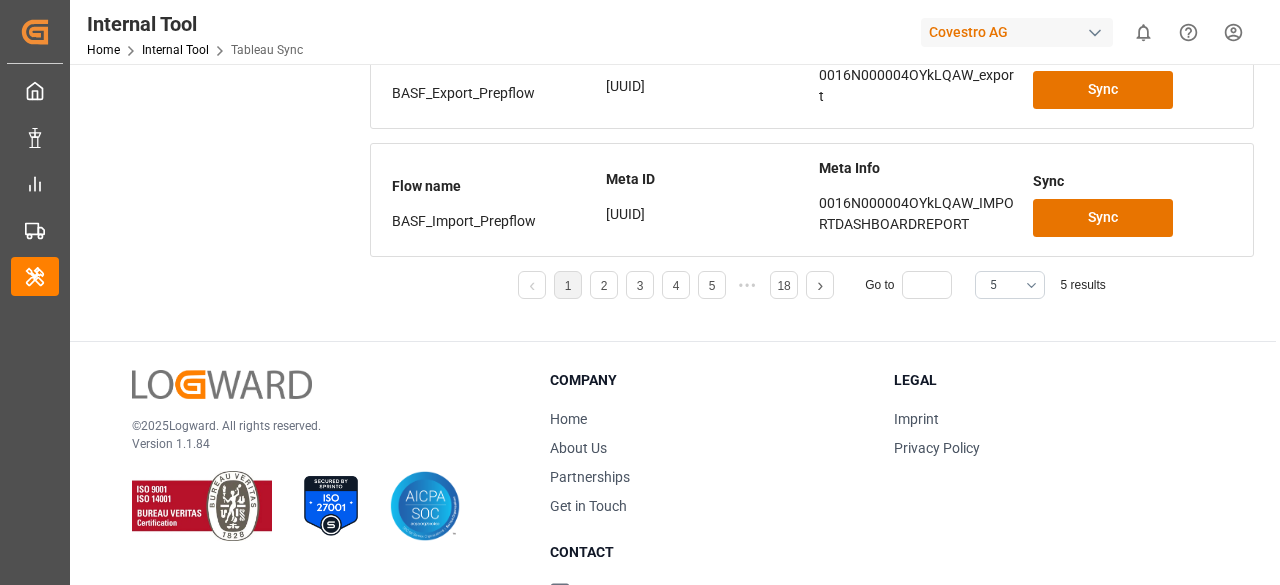 scroll, scrollTop: 642, scrollLeft: 0, axis: vertical 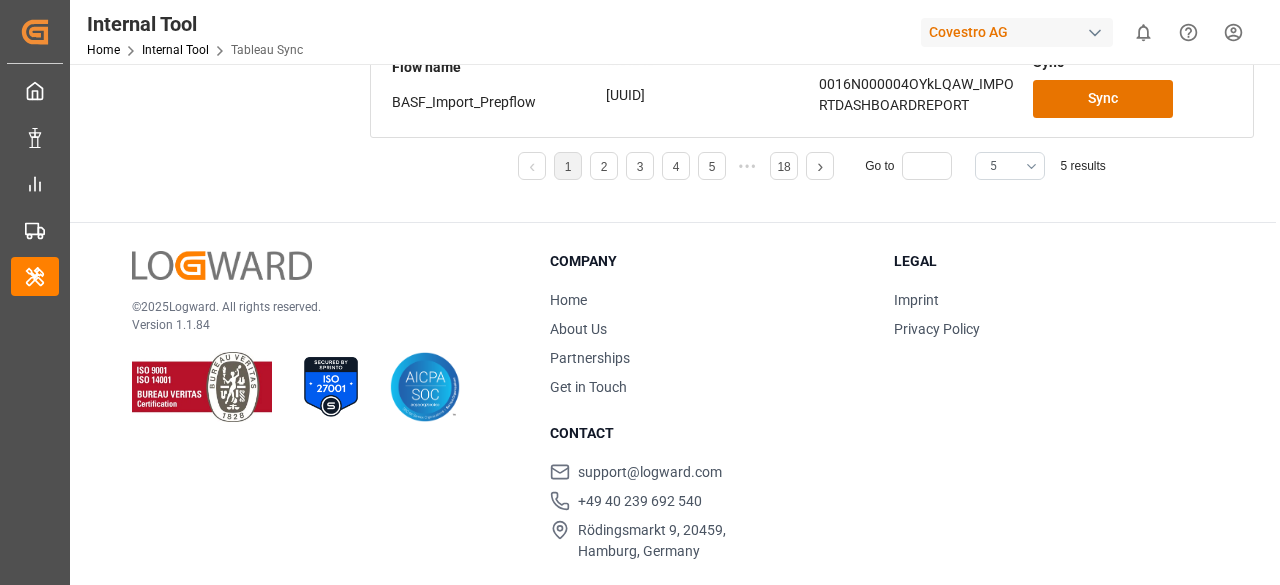 click on "5" at bounding box center (1010, 166) 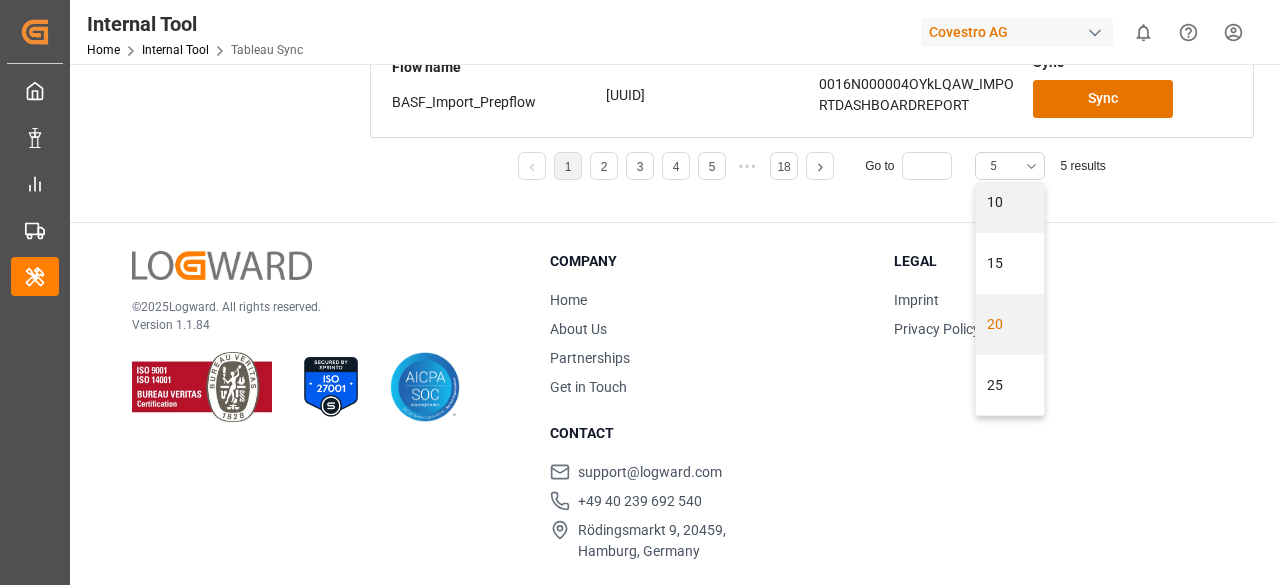 scroll, scrollTop: 75, scrollLeft: 0, axis: vertical 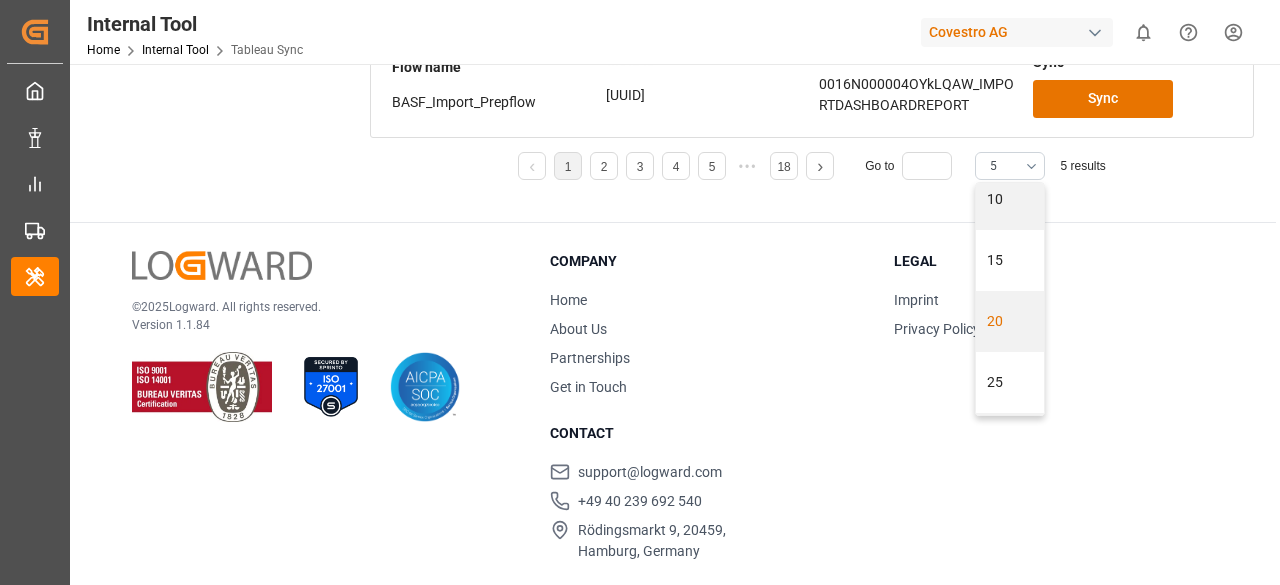 click on "25" at bounding box center (1010, 382) 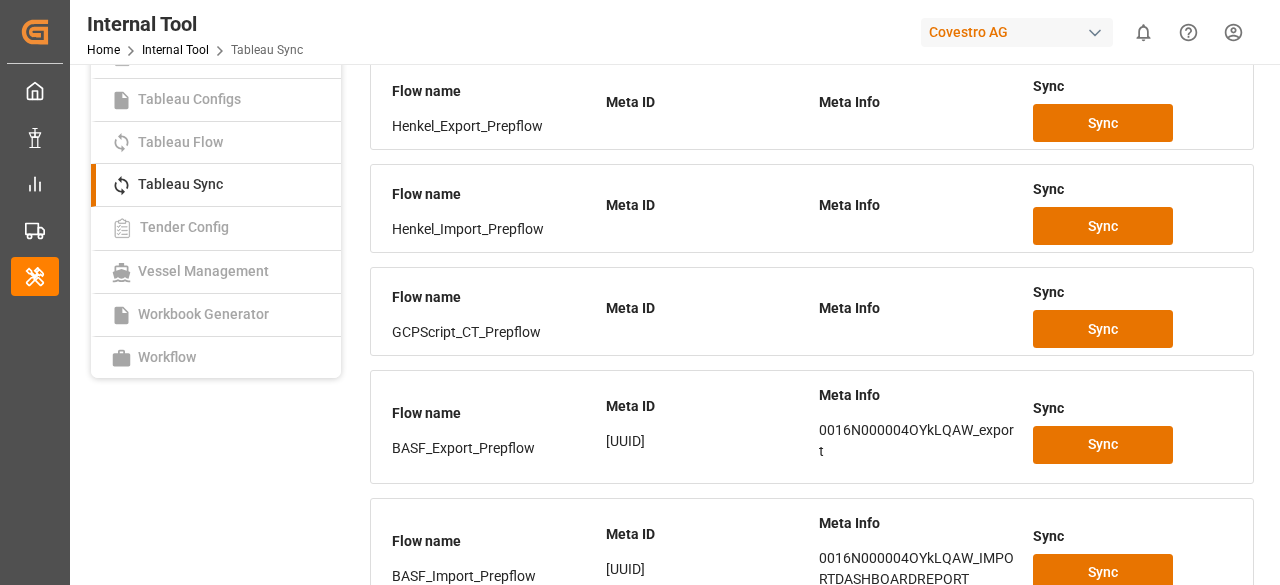type 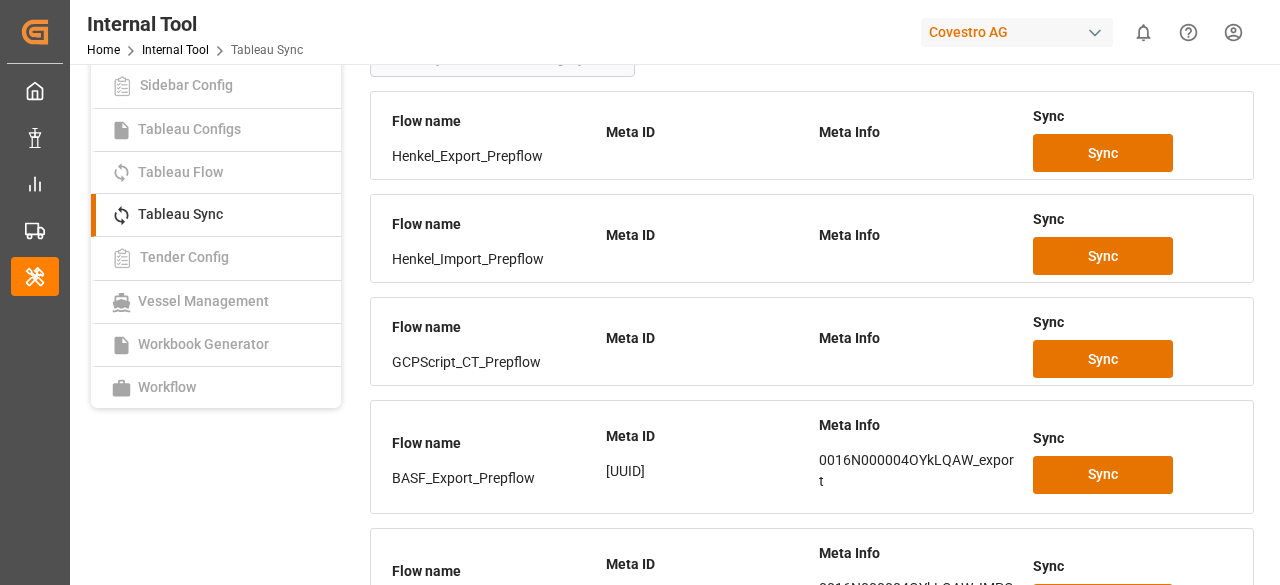 scroll, scrollTop: 1490, scrollLeft: 0, axis: vertical 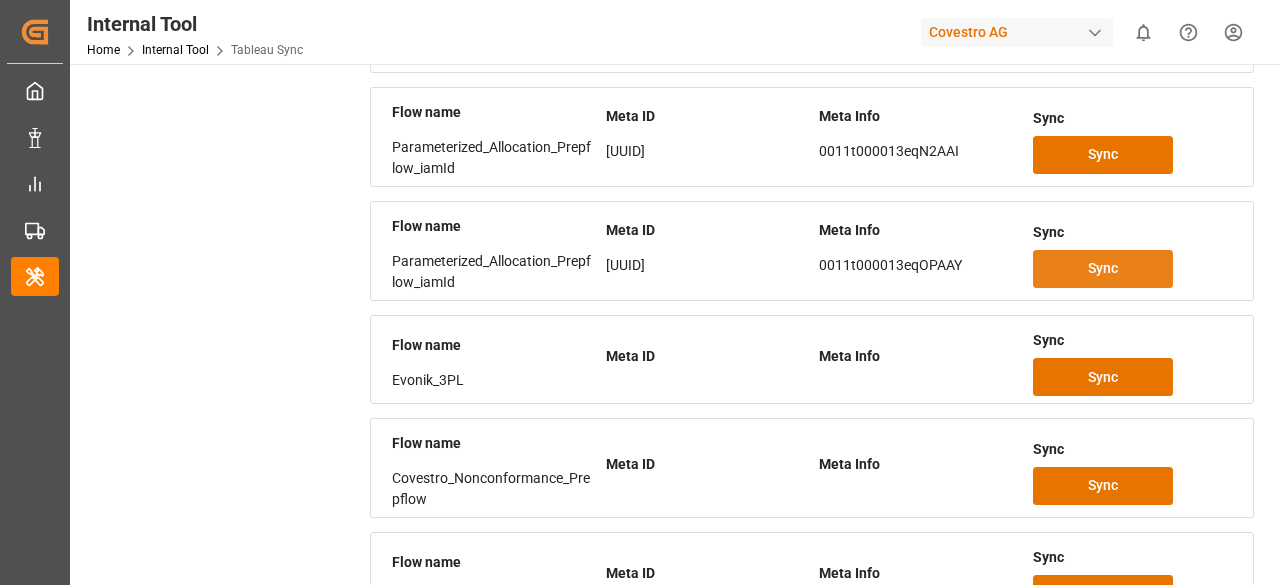 click on "Sync" at bounding box center [1103, 269] 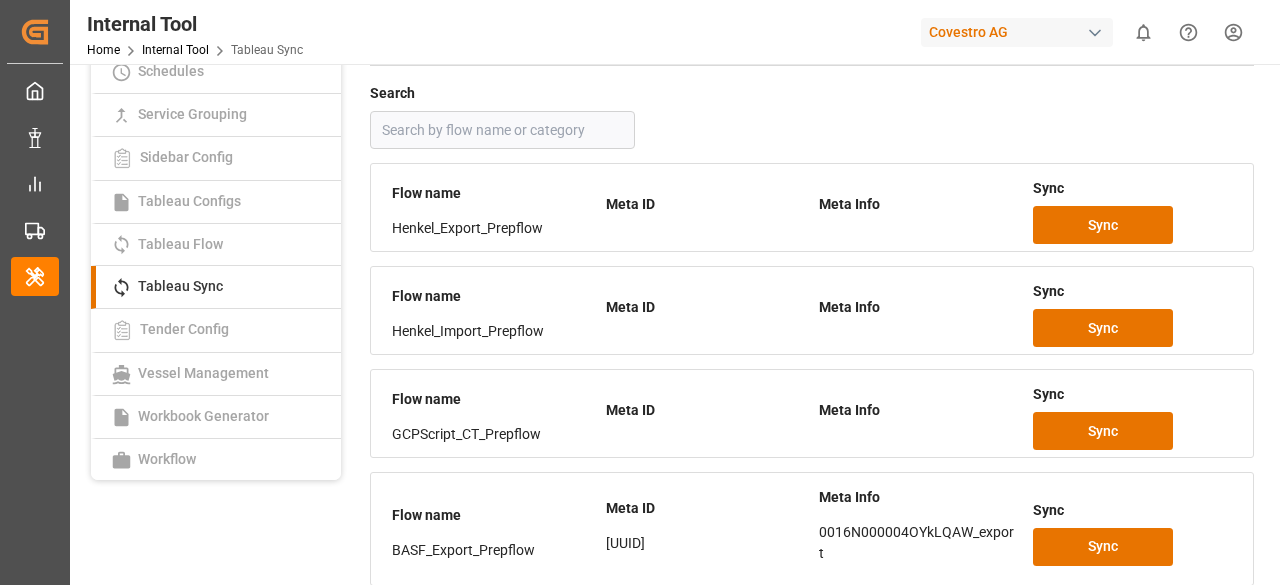 scroll, scrollTop: 22, scrollLeft: 0, axis: vertical 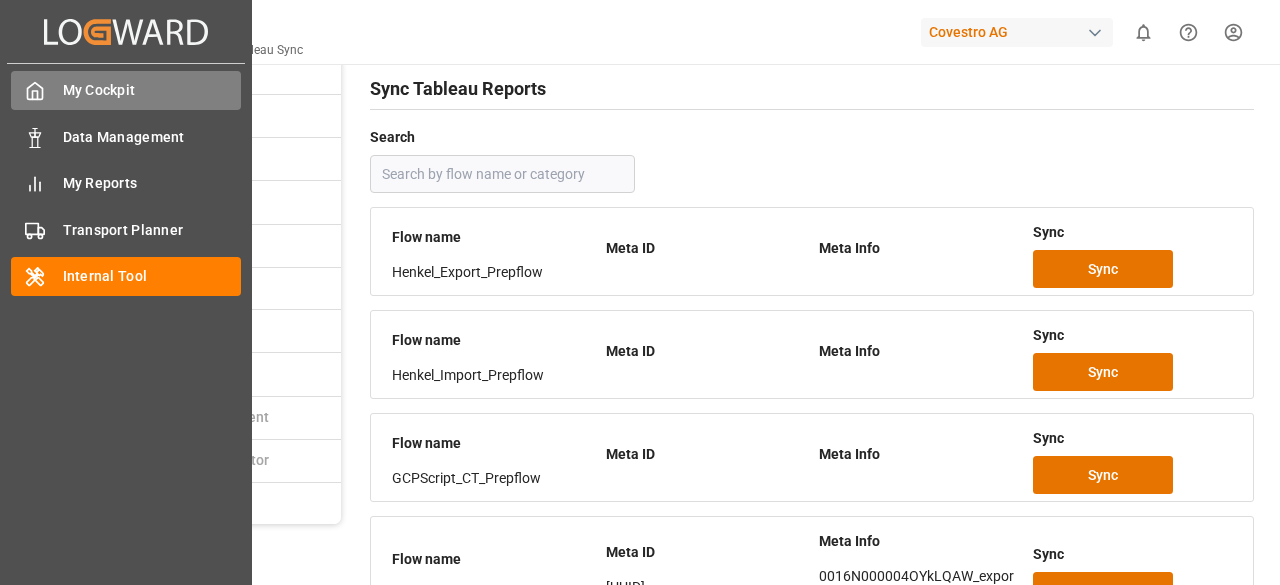 click on "My Cockpit My Cockpit" at bounding box center [126, 90] 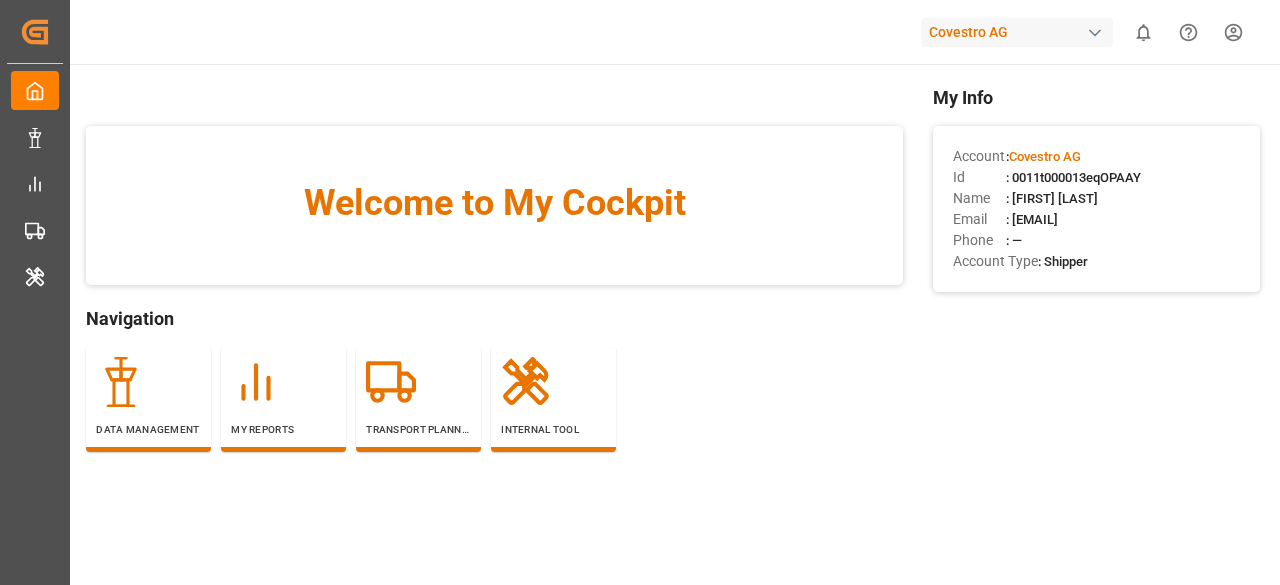 click on "Covestro AG" at bounding box center [1017, 32] 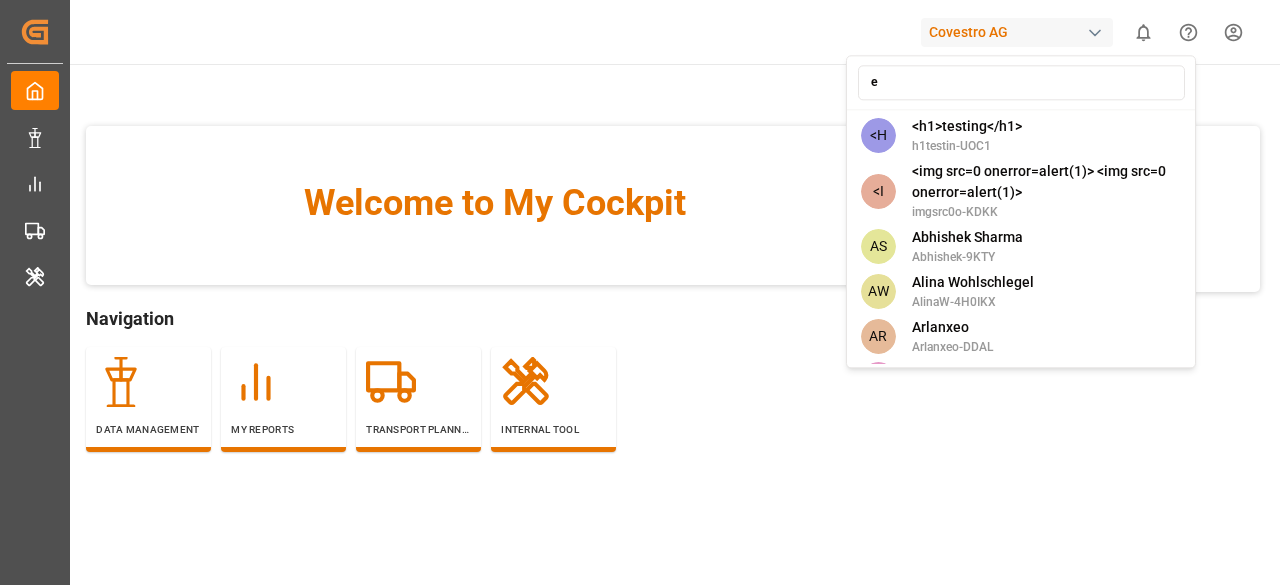 click on "e" at bounding box center [1021, 82] 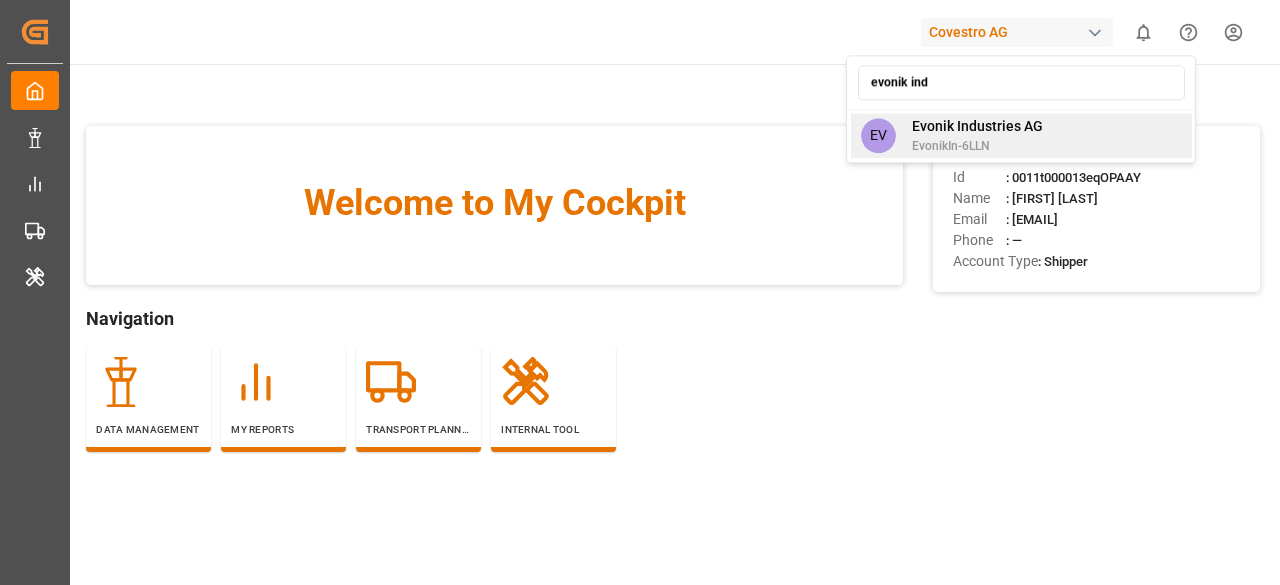 type on "evonik ind" 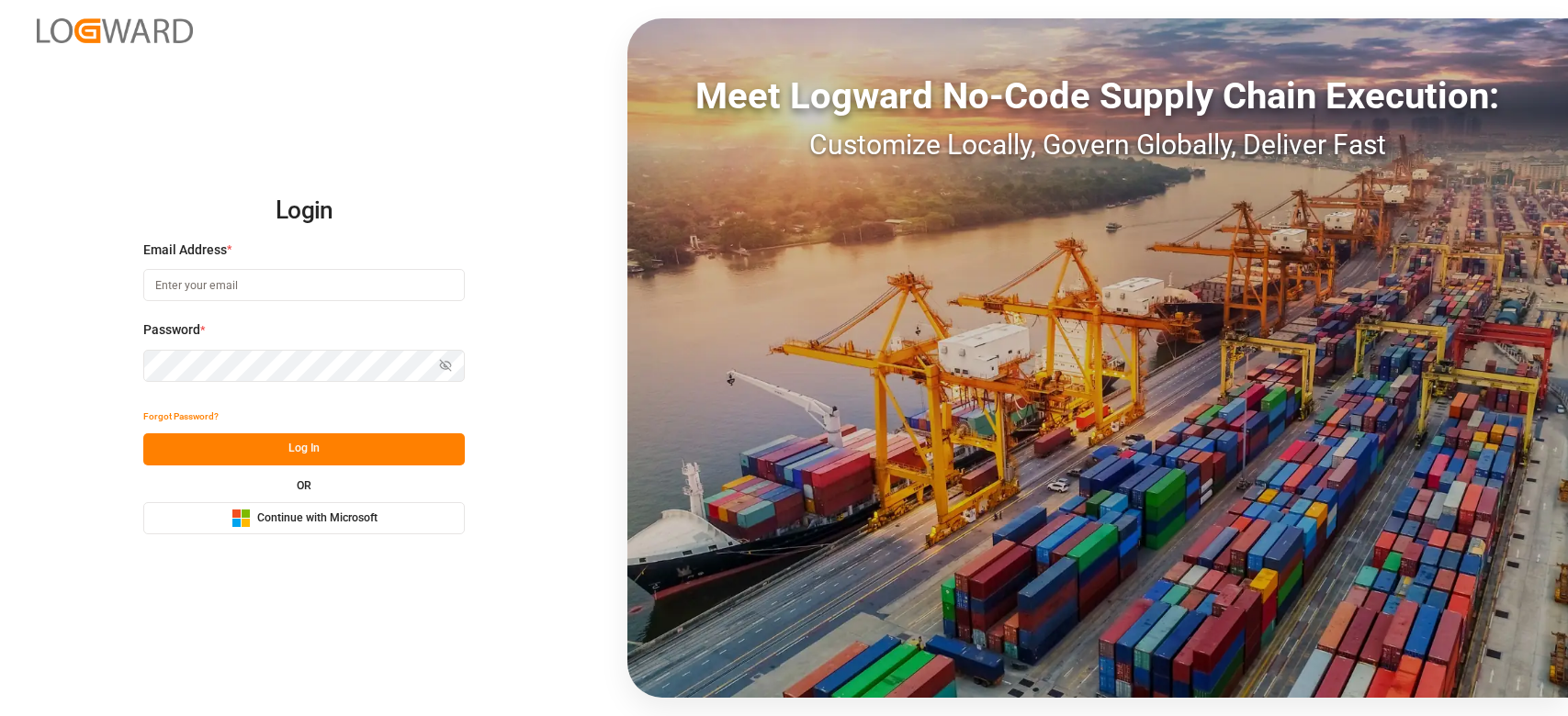 scroll, scrollTop: 0, scrollLeft: 0, axis: both 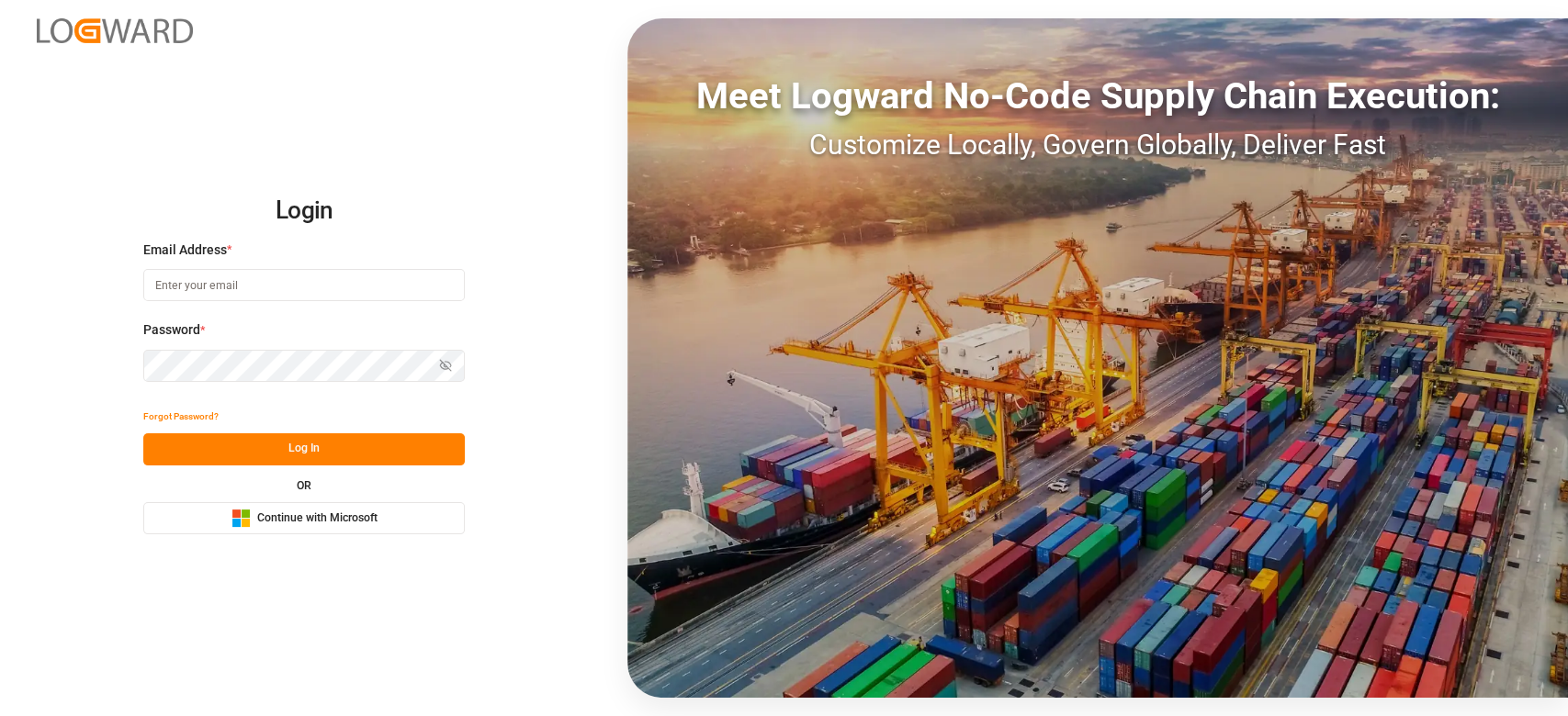 click on "Continue with Microsoft" at bounding box center (317, 519) 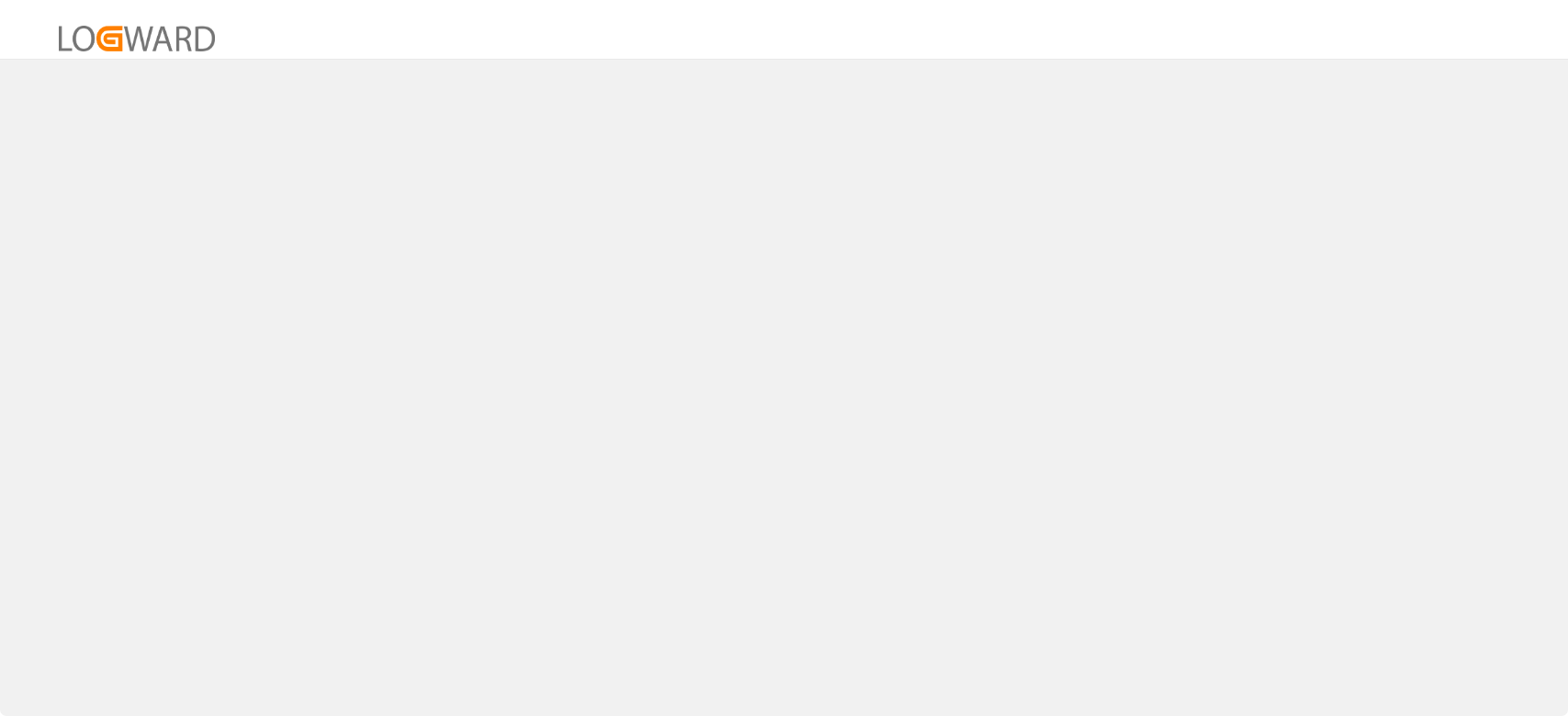 scroll, scrollTop: 0, scrollLeft: 0, axis: both 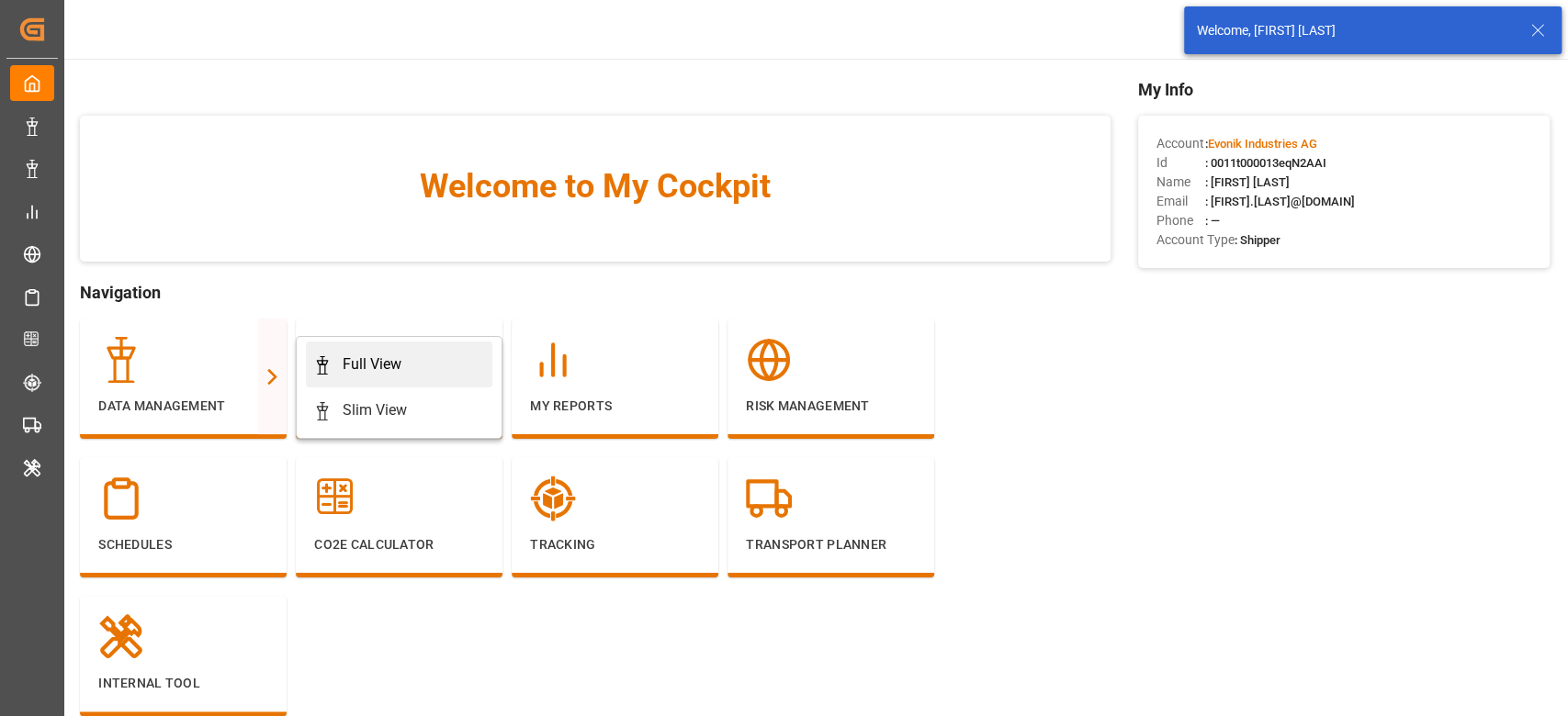 click on "Full View" at bounding box center (372, 364) 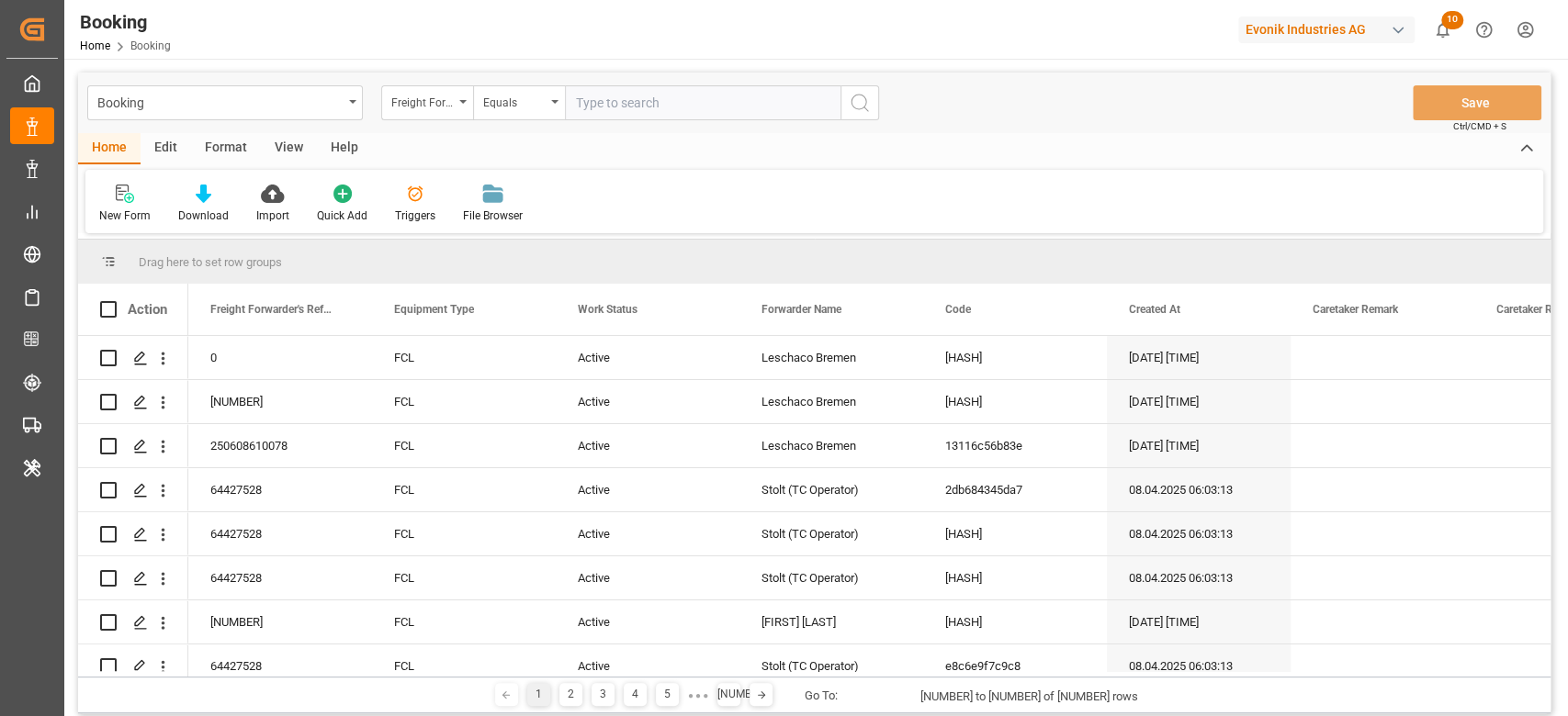 click on "Format" at bounding box center (226, 149) 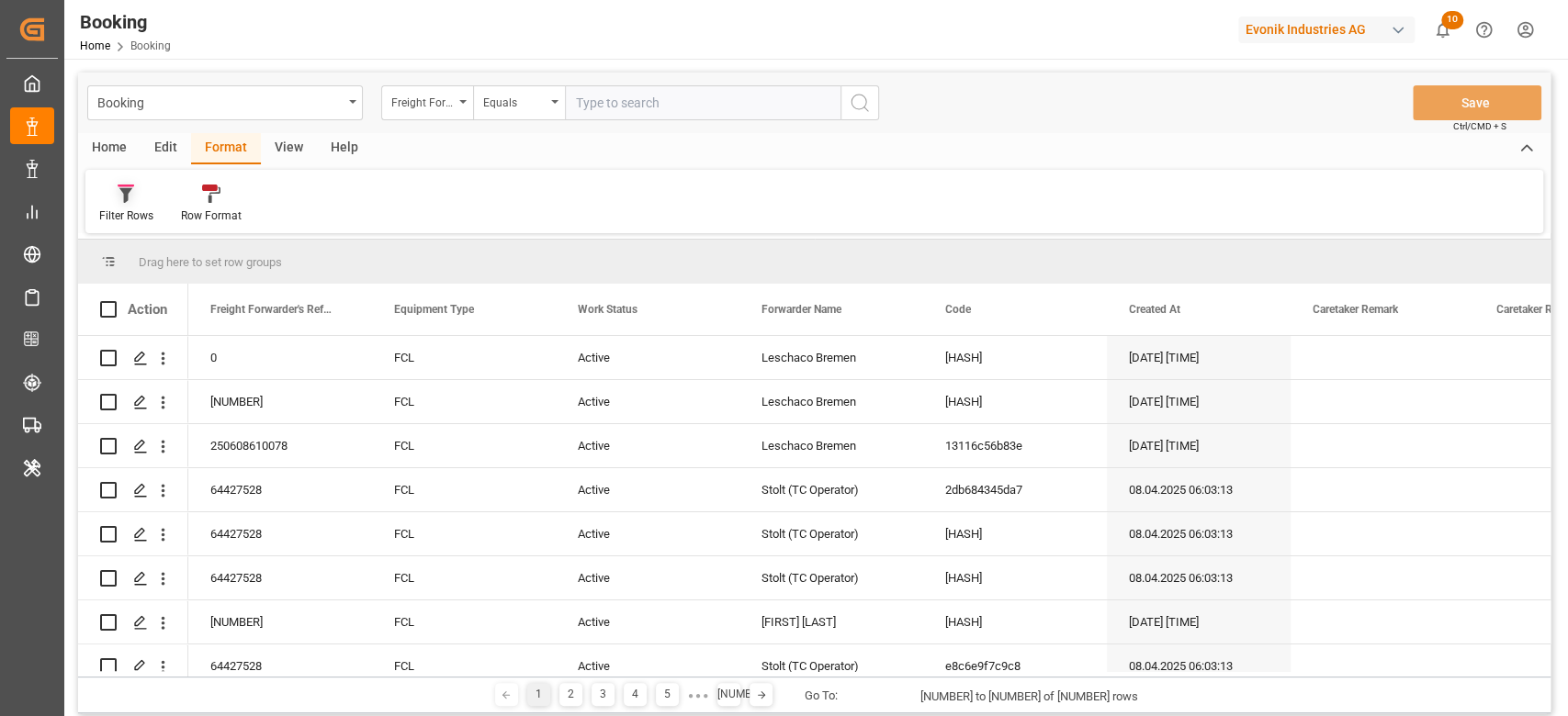 click on "Filter Rows" at bounding box center [126, 204] 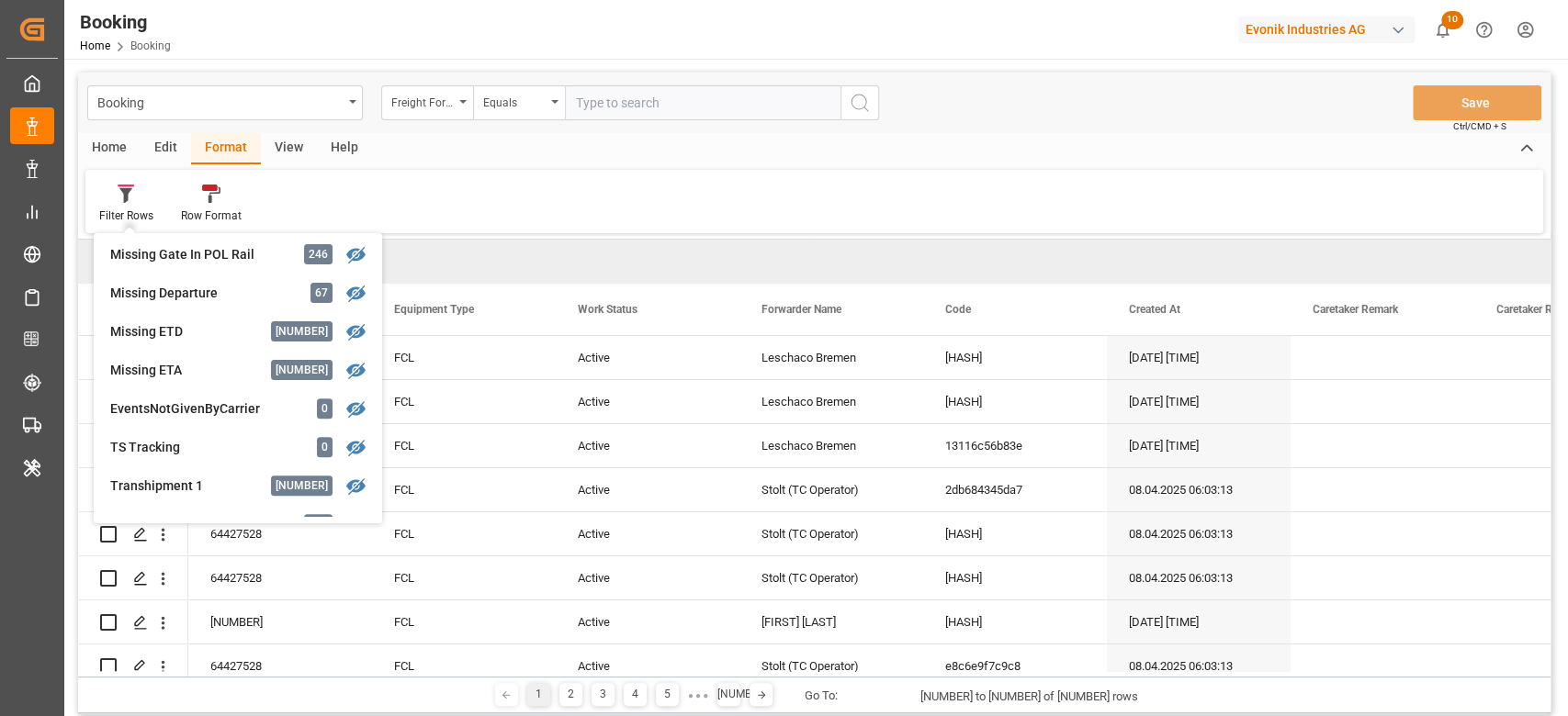 scroll, scrollTop: 431, scrollLeft: 0, axis: vertical 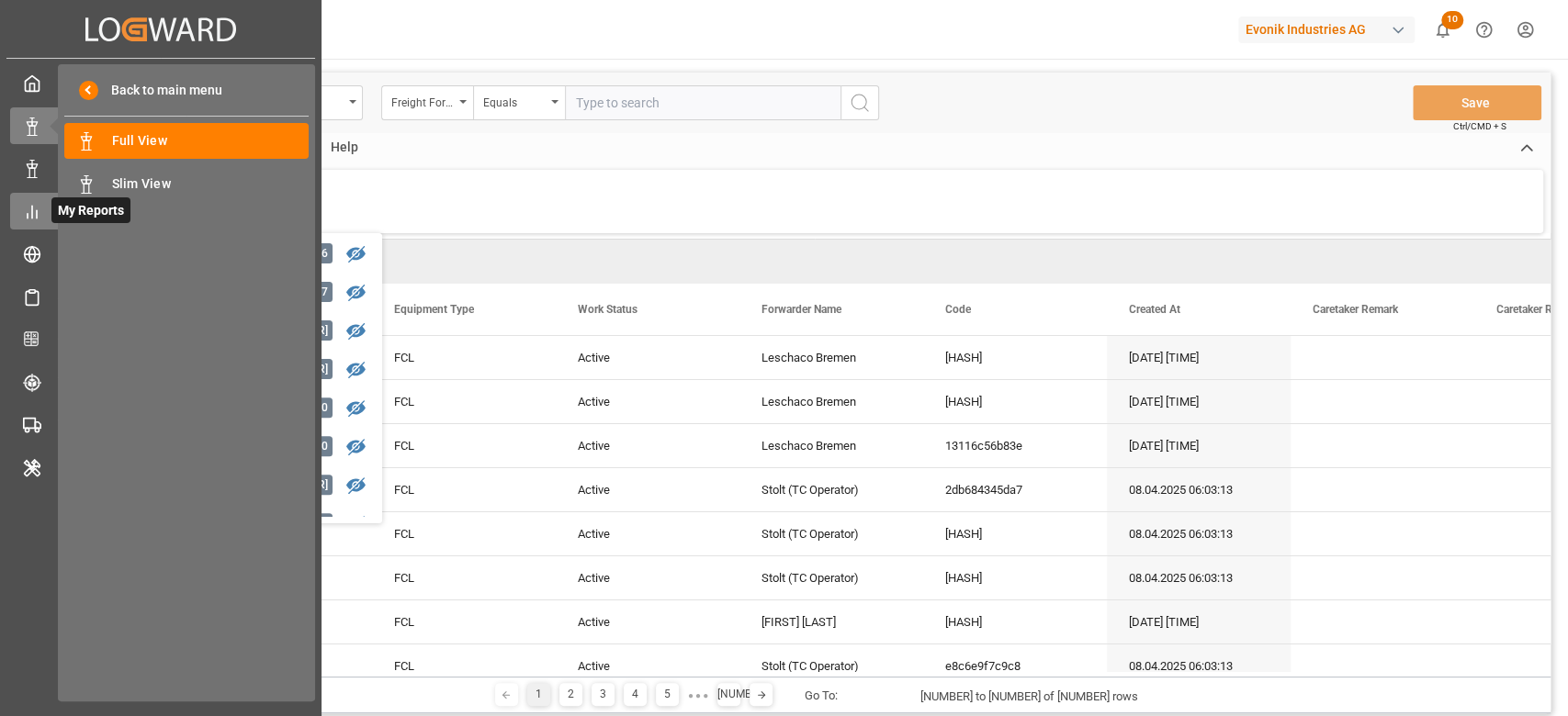 click on "My Reports My Reports" at bounding box center [161, 210] 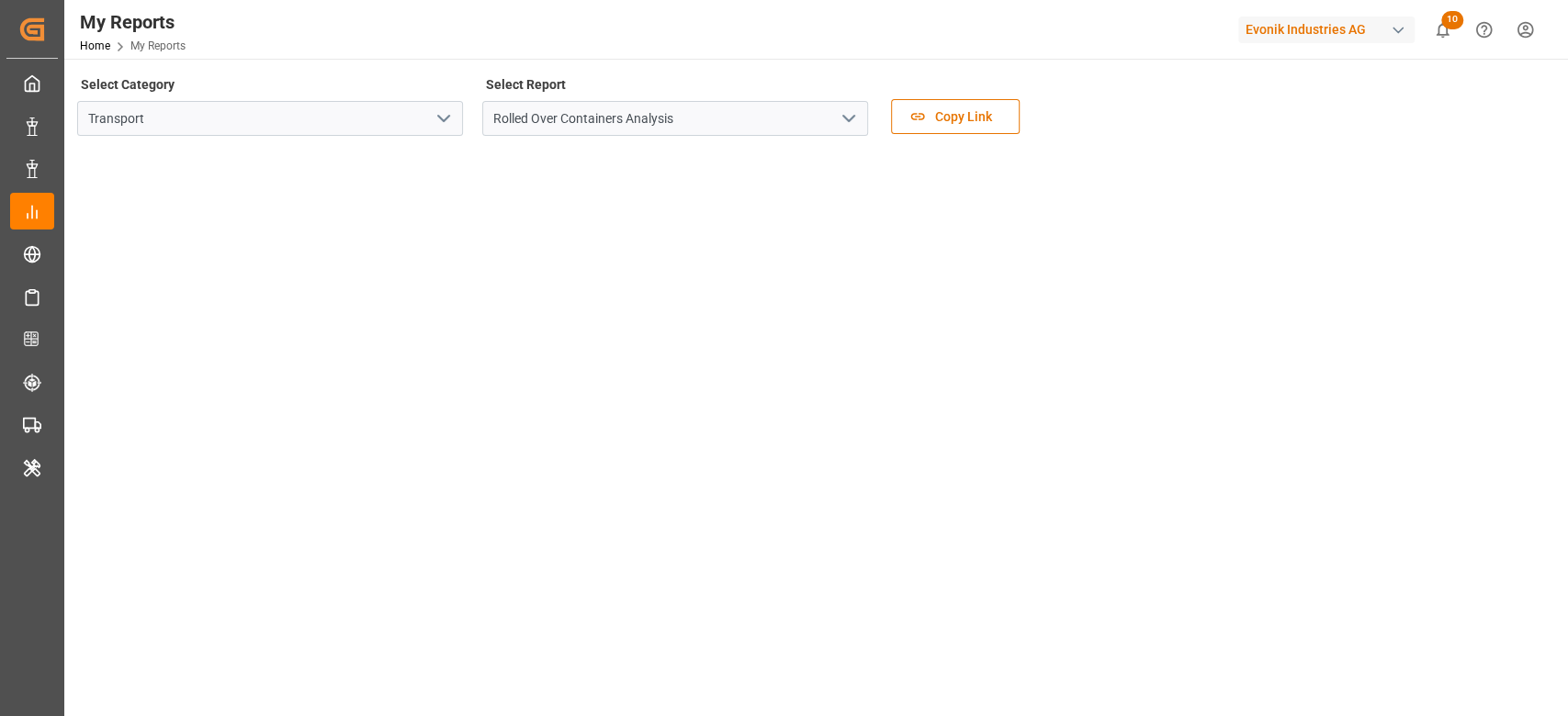 click 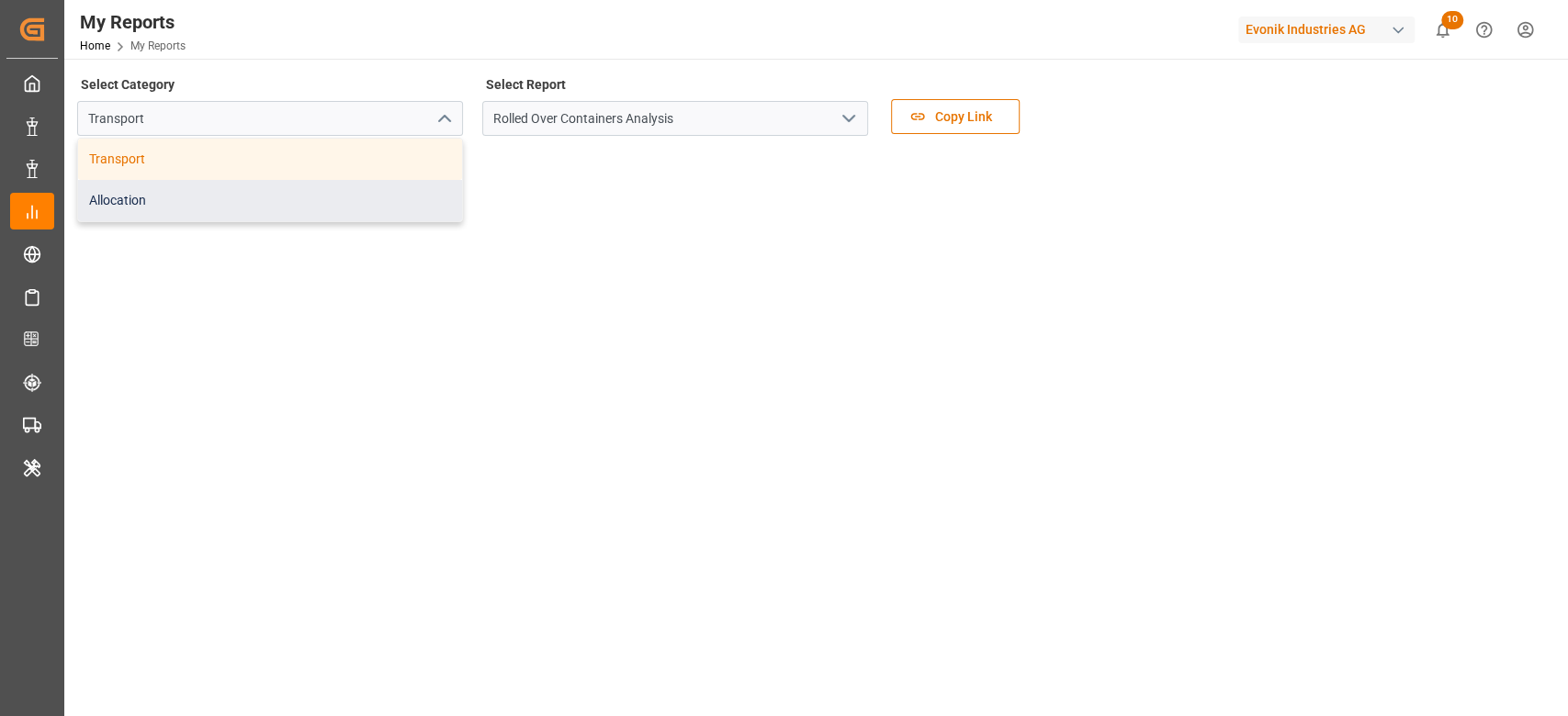 click on "Allocation" at bounding box center [270, 200] 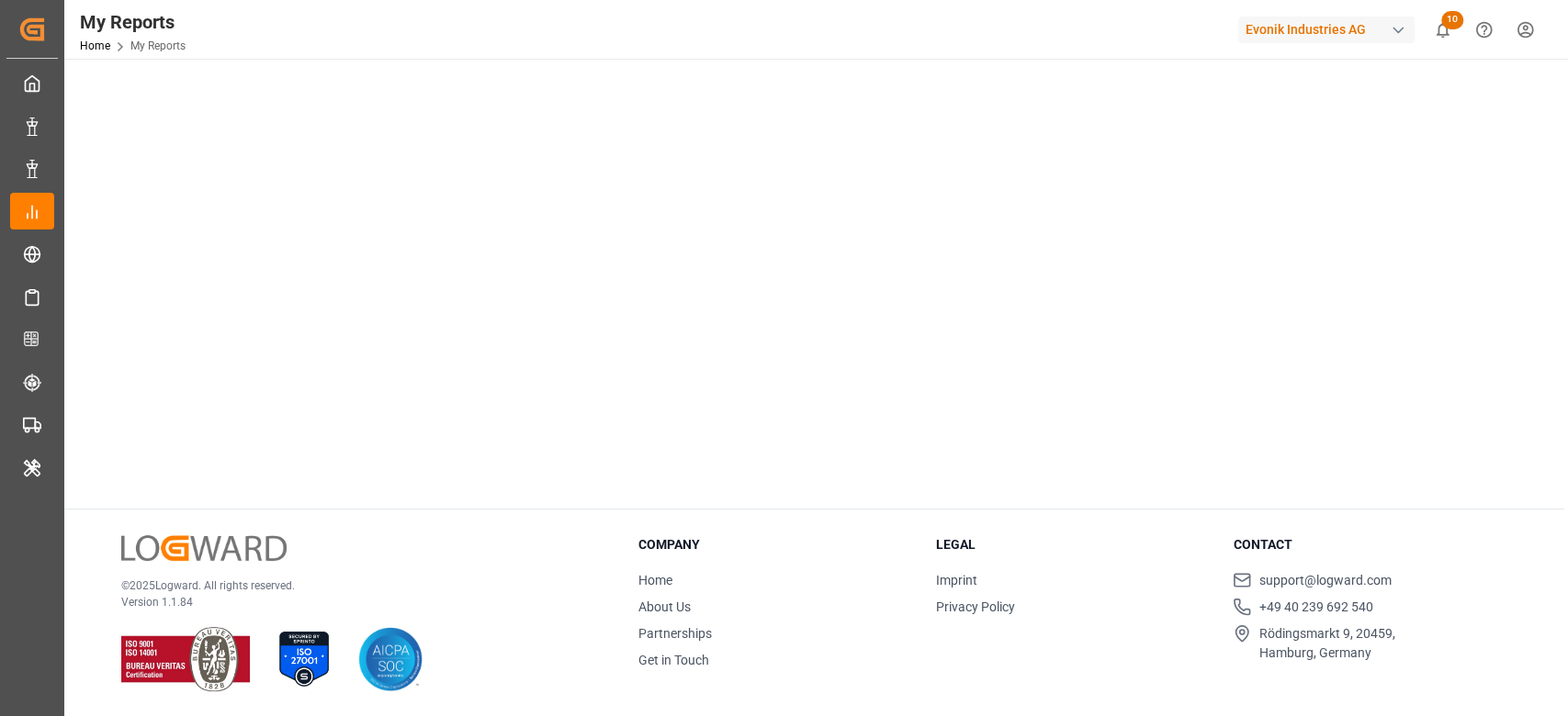 scroll, scrollTop: 0, scrollLeft: 0, axis: both 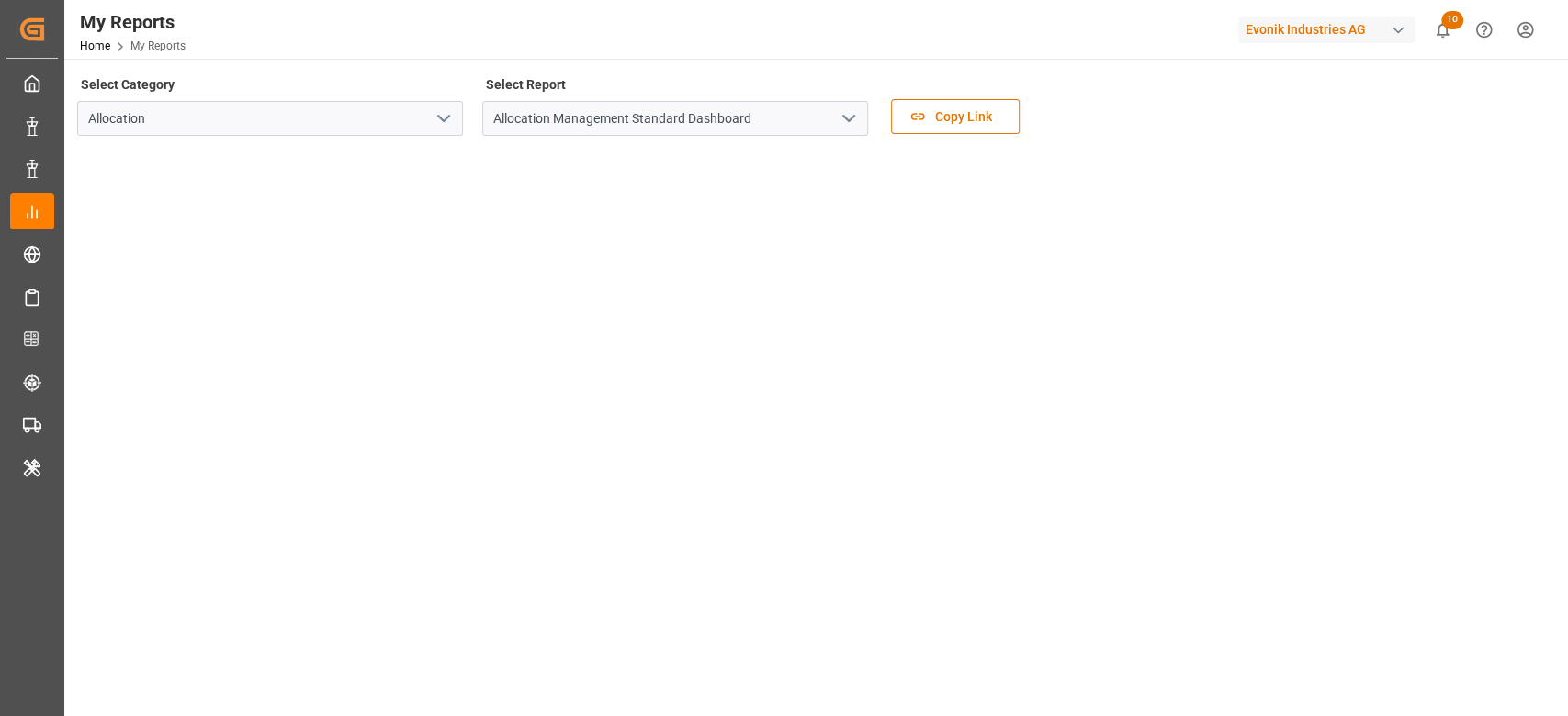 click on "Evonik Industries AG" at bounding box center (1330, 29) 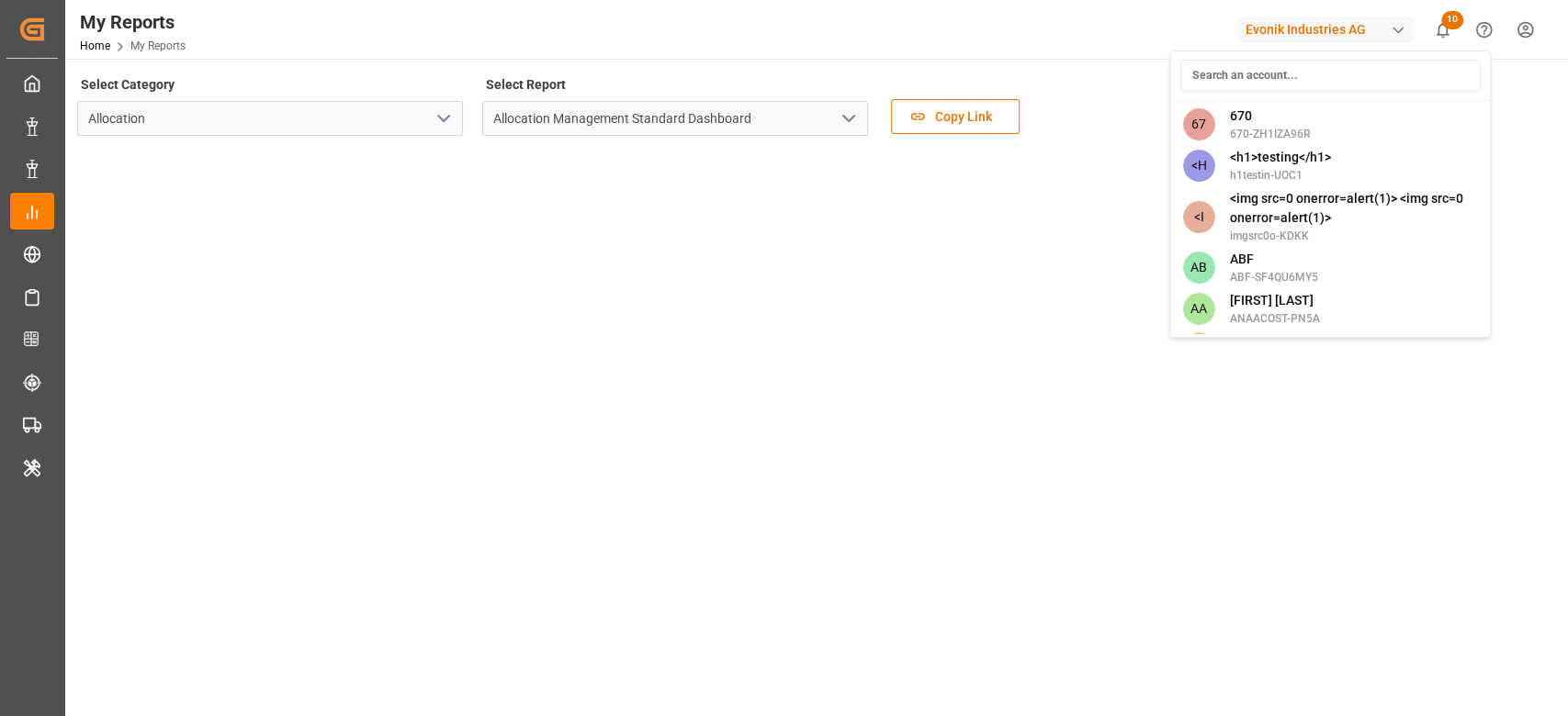 click at bounding box center [1329, 75] 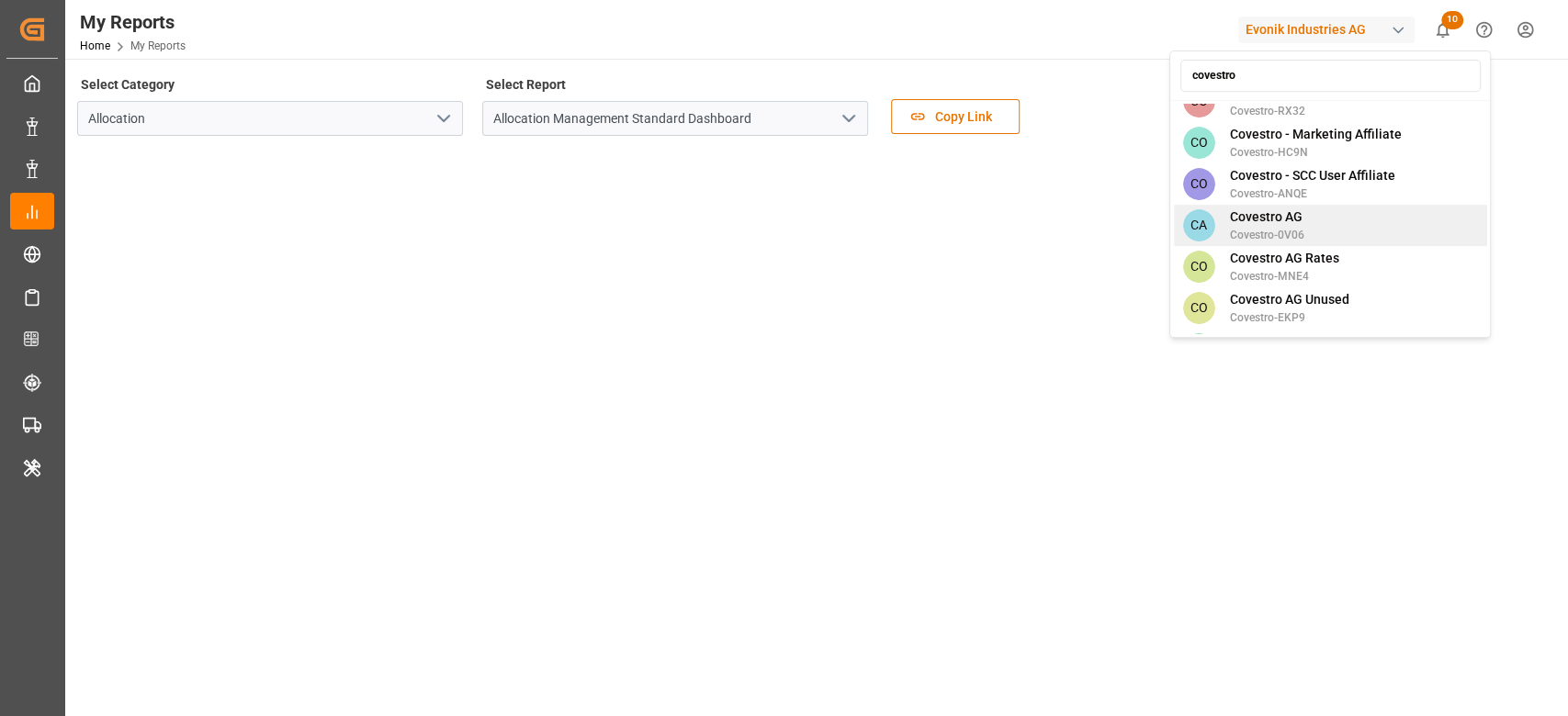 type on "covestro" 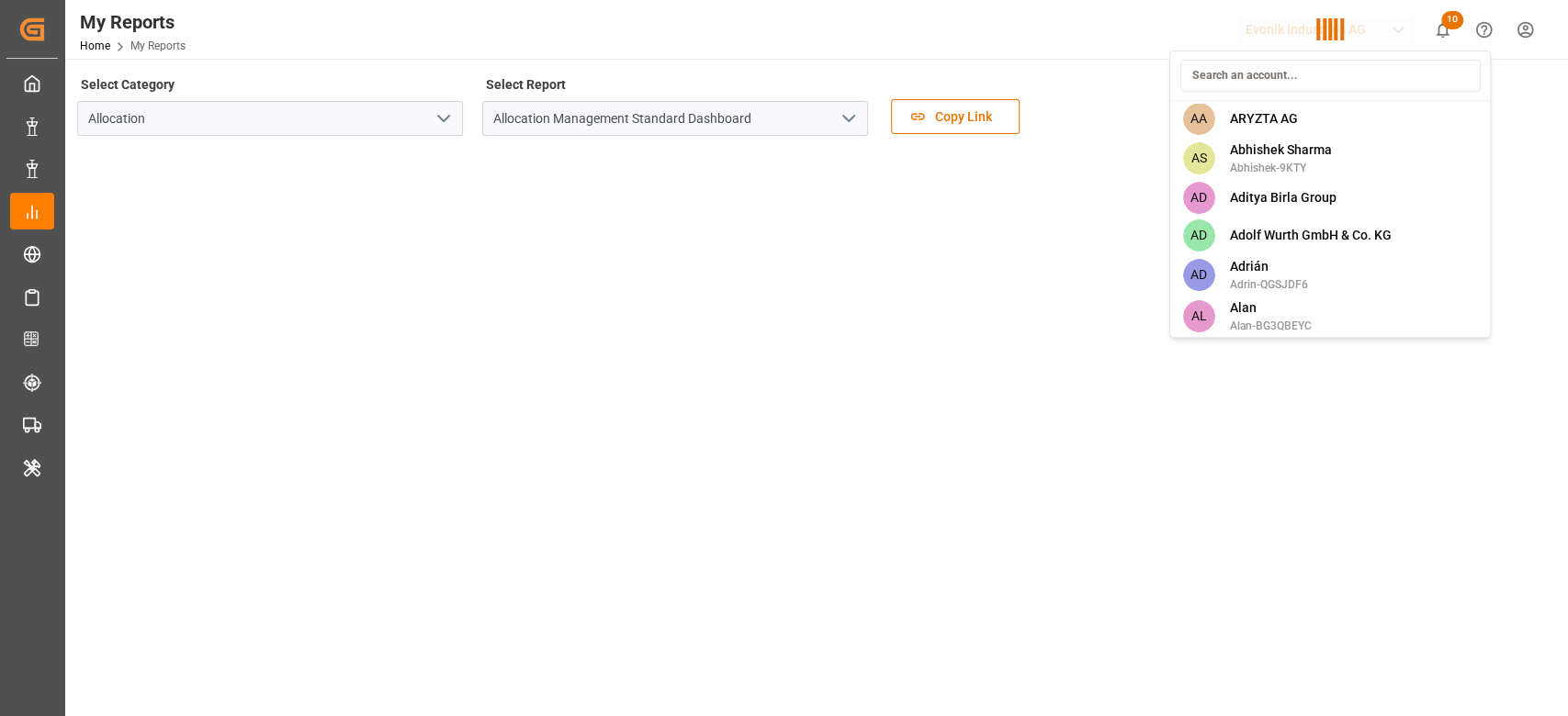 scroll, scrollTop: 2875, scrollLeft: 0, axis: vertical 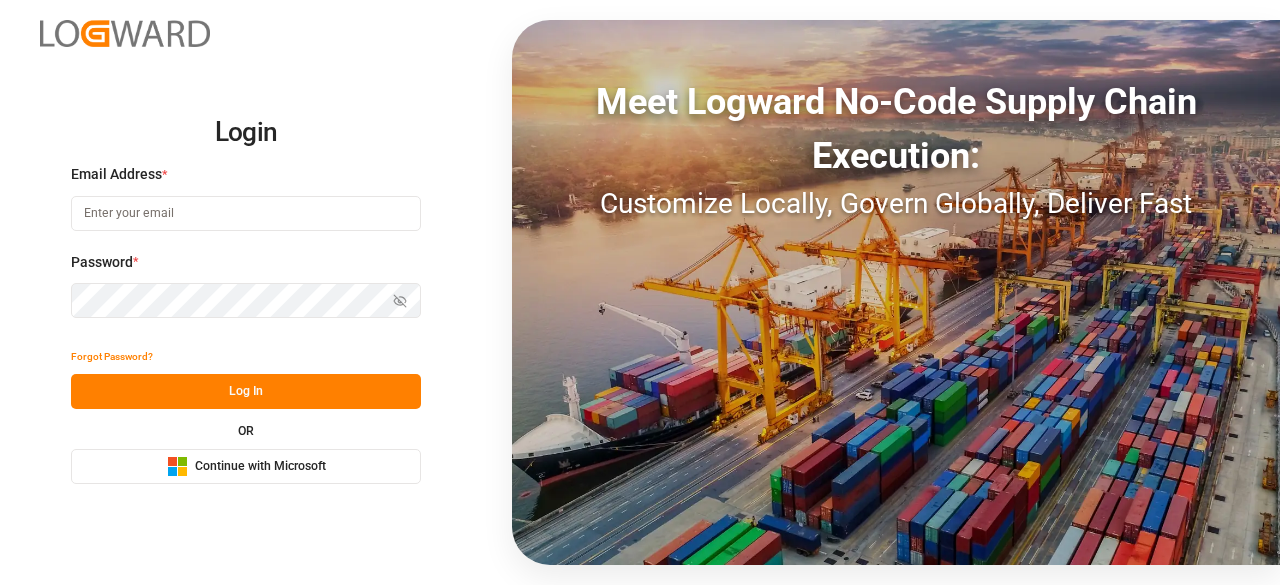 click on "Continue with Microsoft" at bounding box center [260, 467] 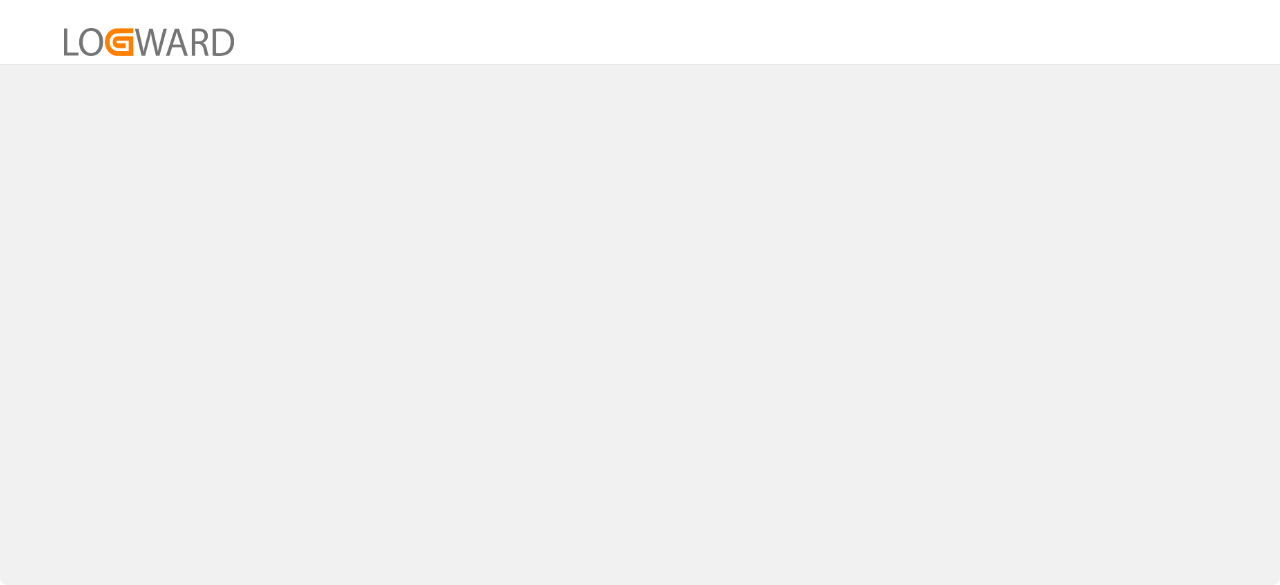 scroll, scrollTop: 0, scrollLeft: 0, axis: both 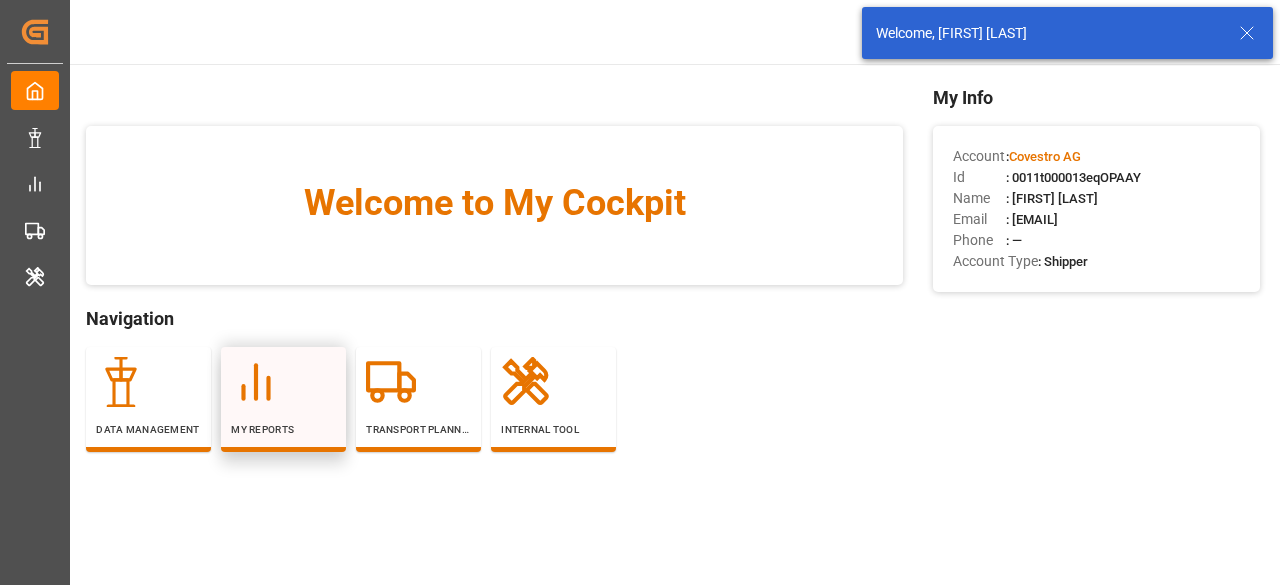 click at bounding box center (283, 382) 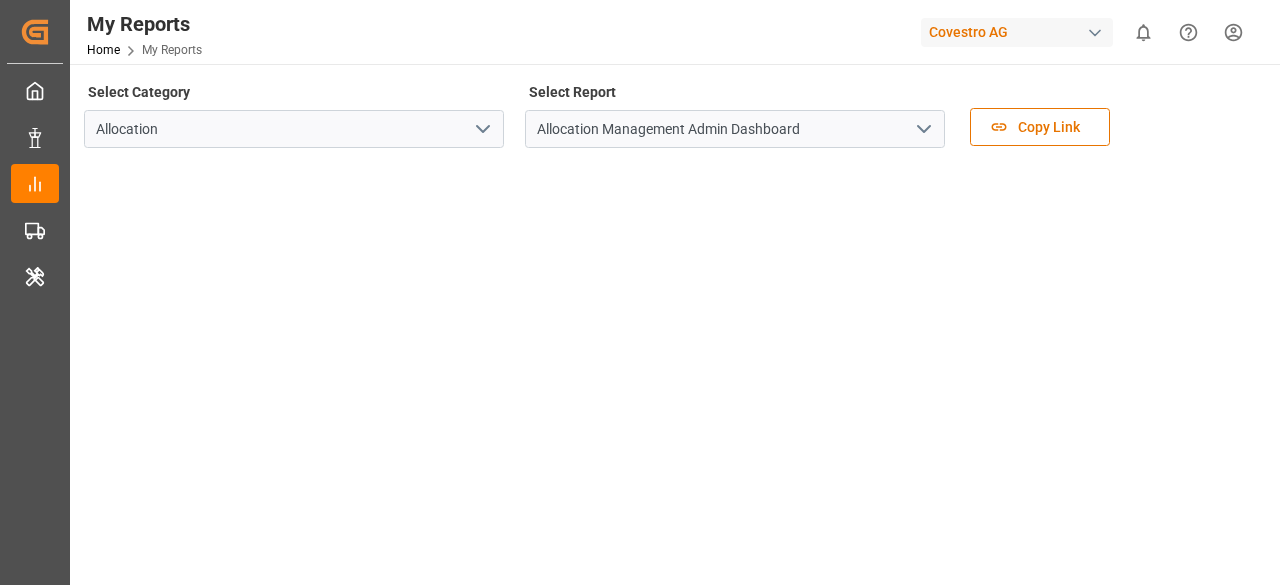click 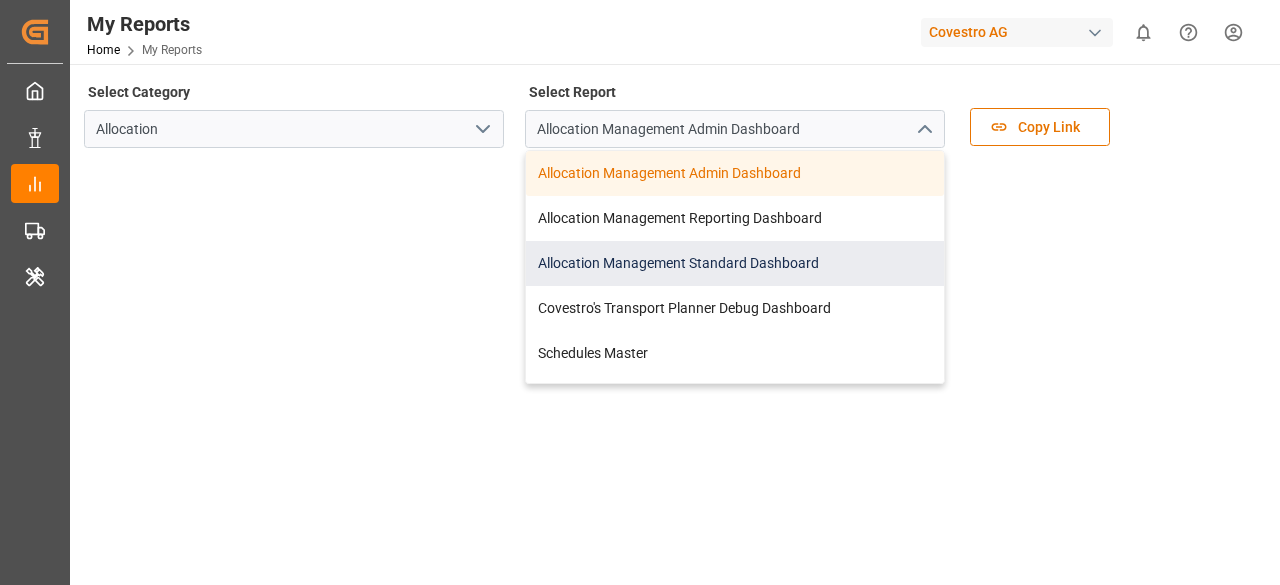 click on "Allocation Management Standard Dashboard" at bounding box center (735, 263) 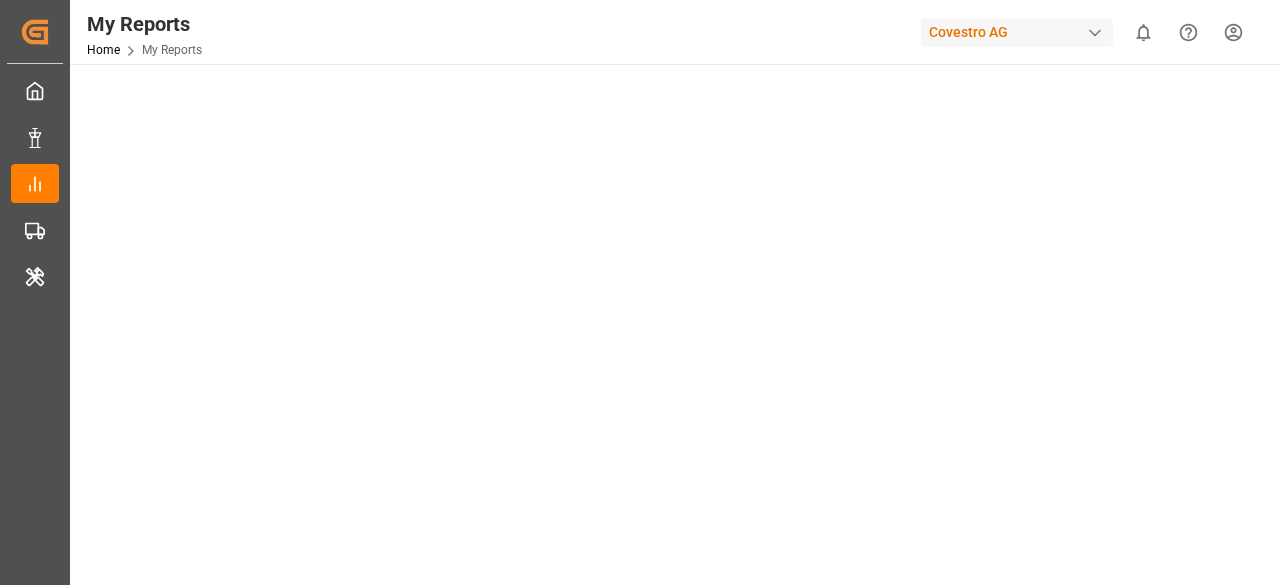scroll, scrollTop: 0, scrollLeft: 0, axis: both 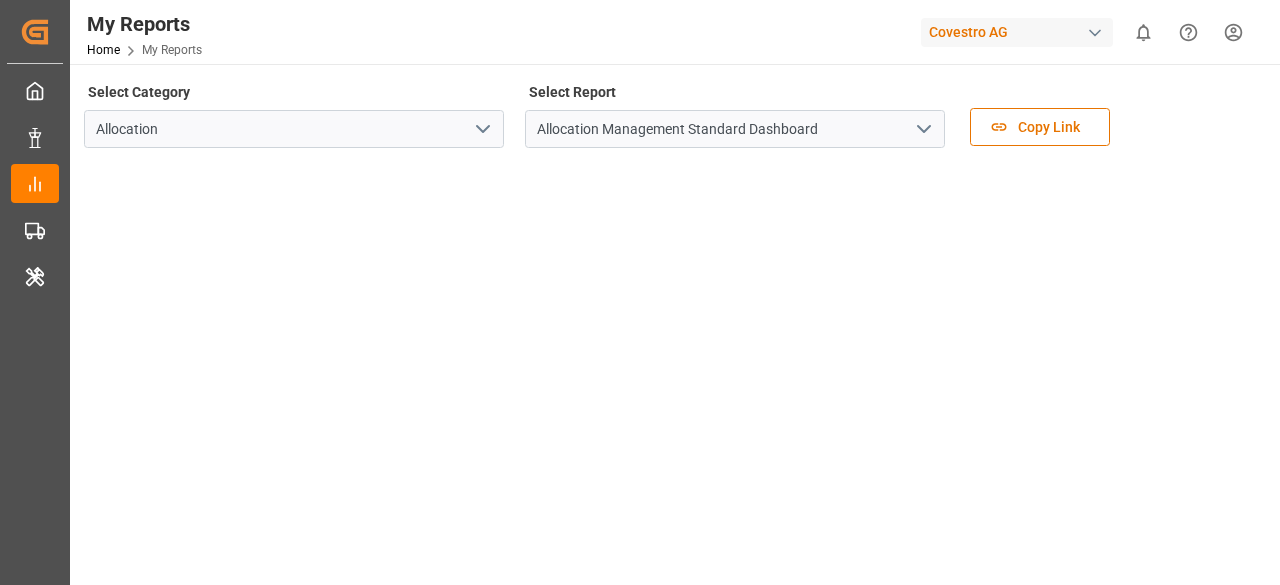 click on "Covestro AG" at bounding box center [1017, 32] 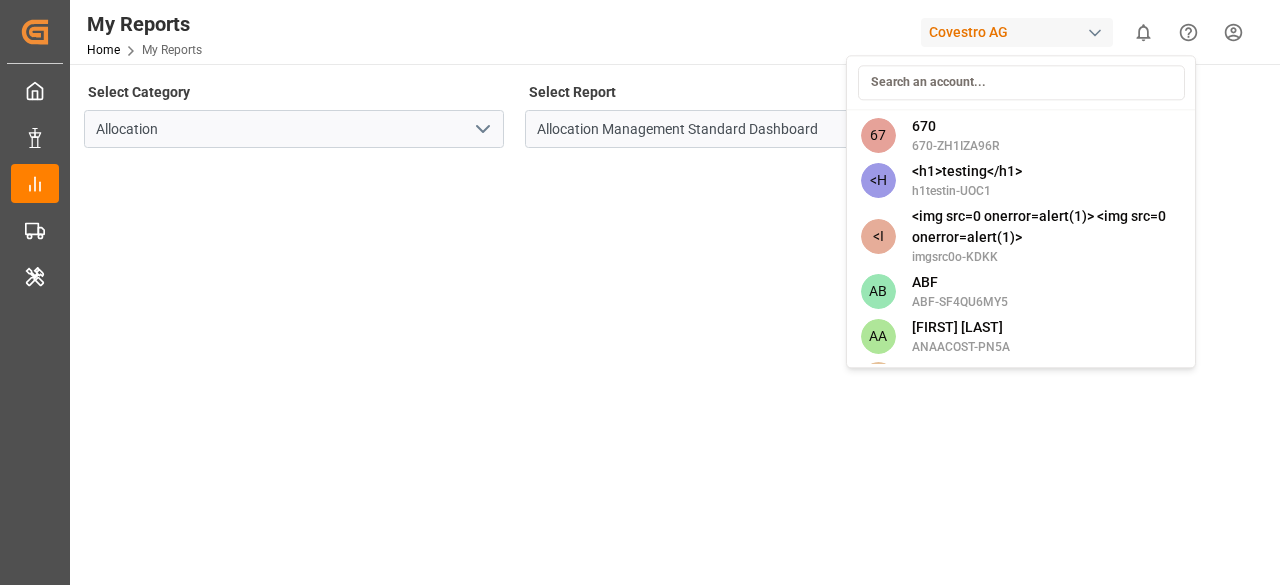 click at bounding box center [1021, 82] 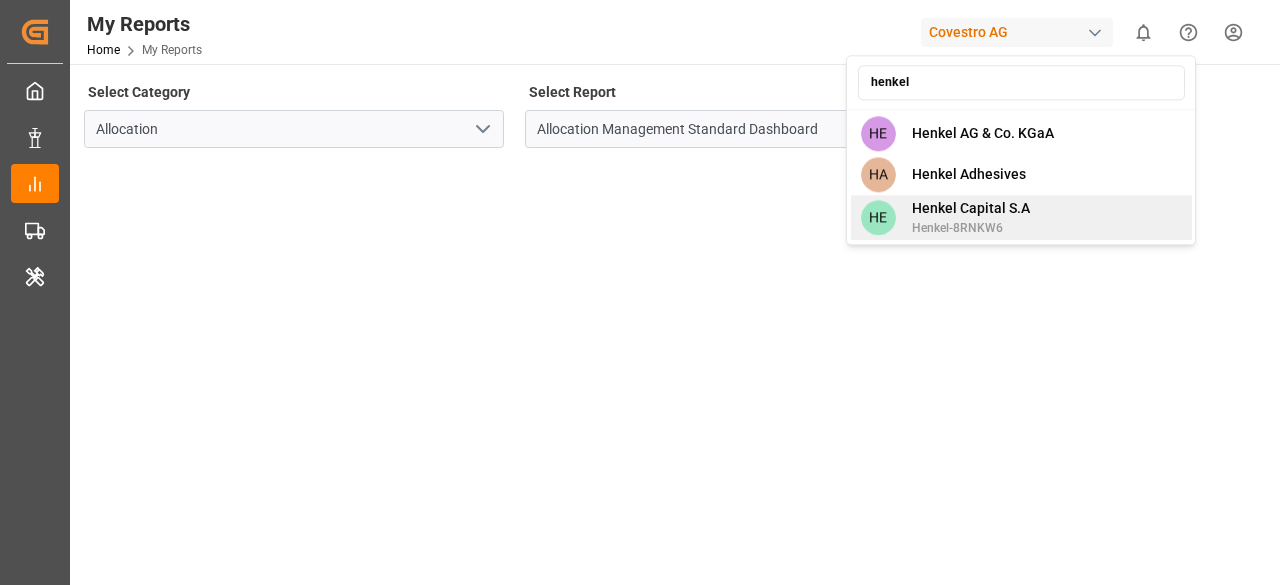 type on "henkel" 